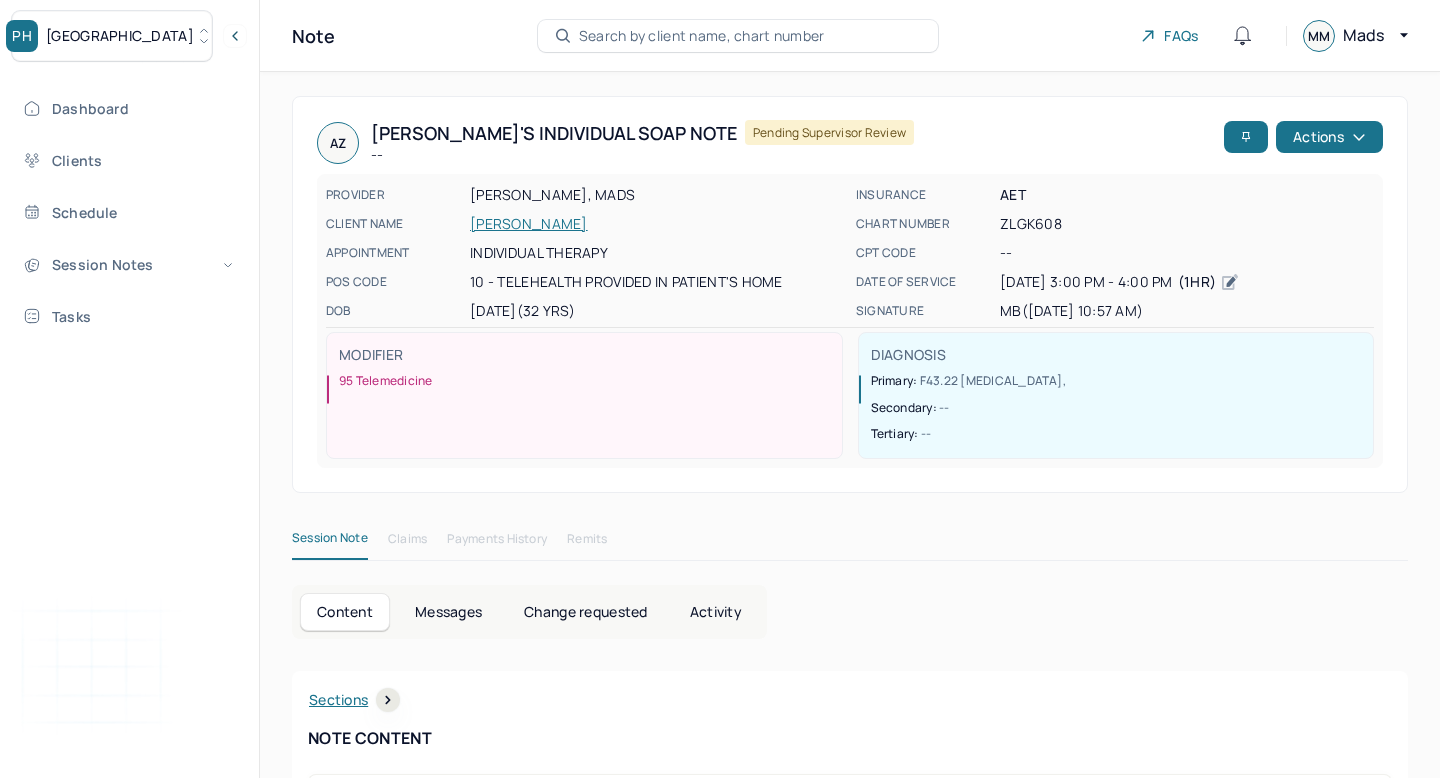 scroll, scrollTop: 0, scrollLeft: 0, axis: both 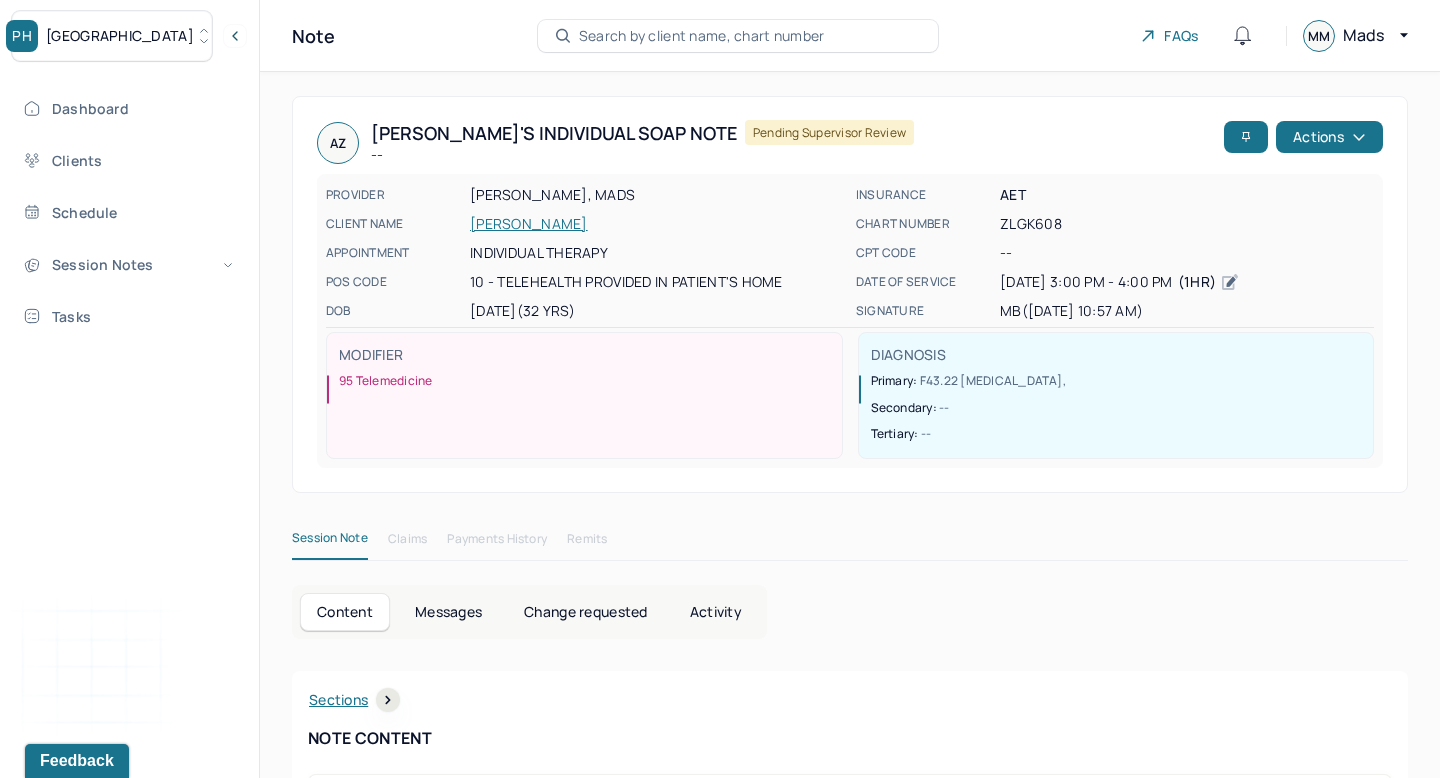 click on "[GEOGRAPHIC_DATA]" at bounding box center (120, 36) 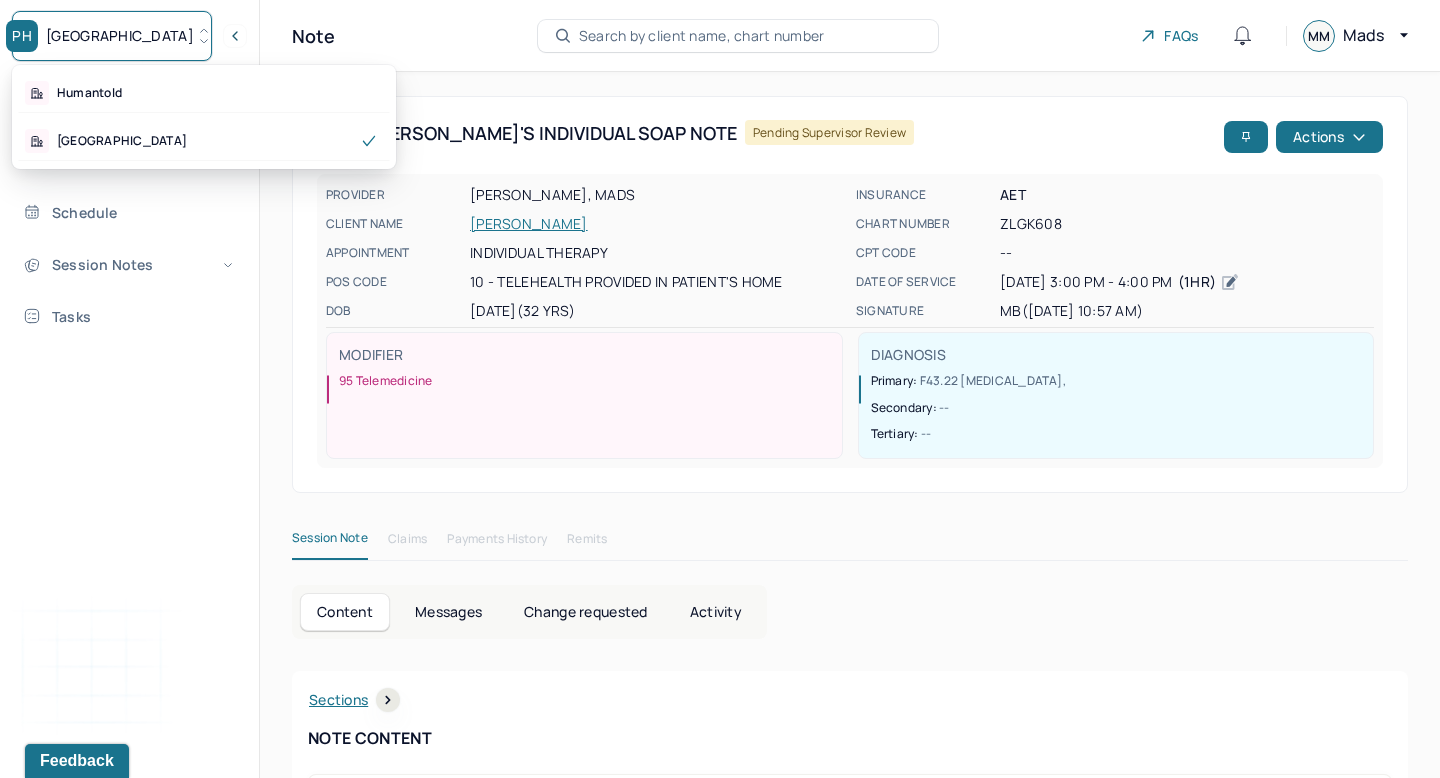 click on "PH Park Hill" at bounding box center (112, 36) 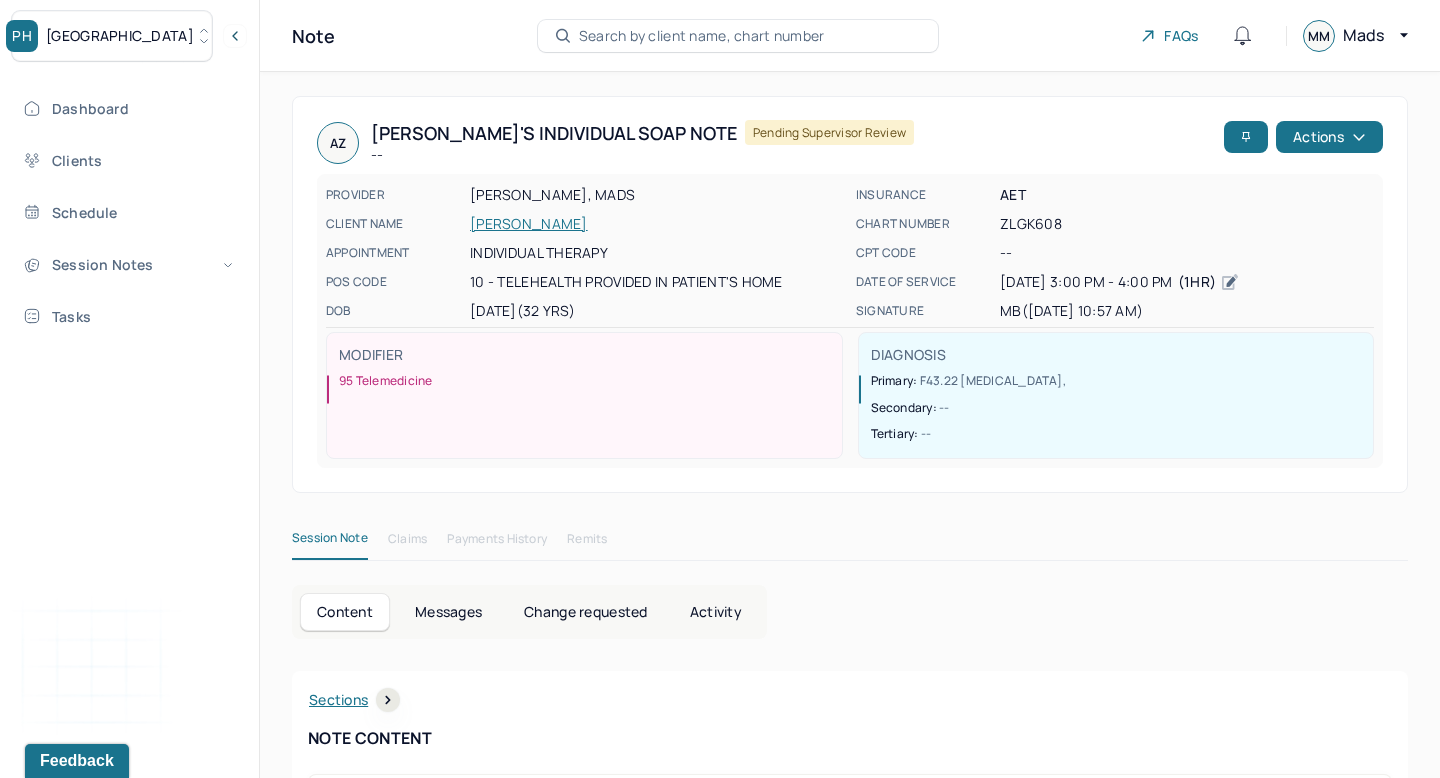 click on "PH Park Hill" at bounding box center (112, 36) 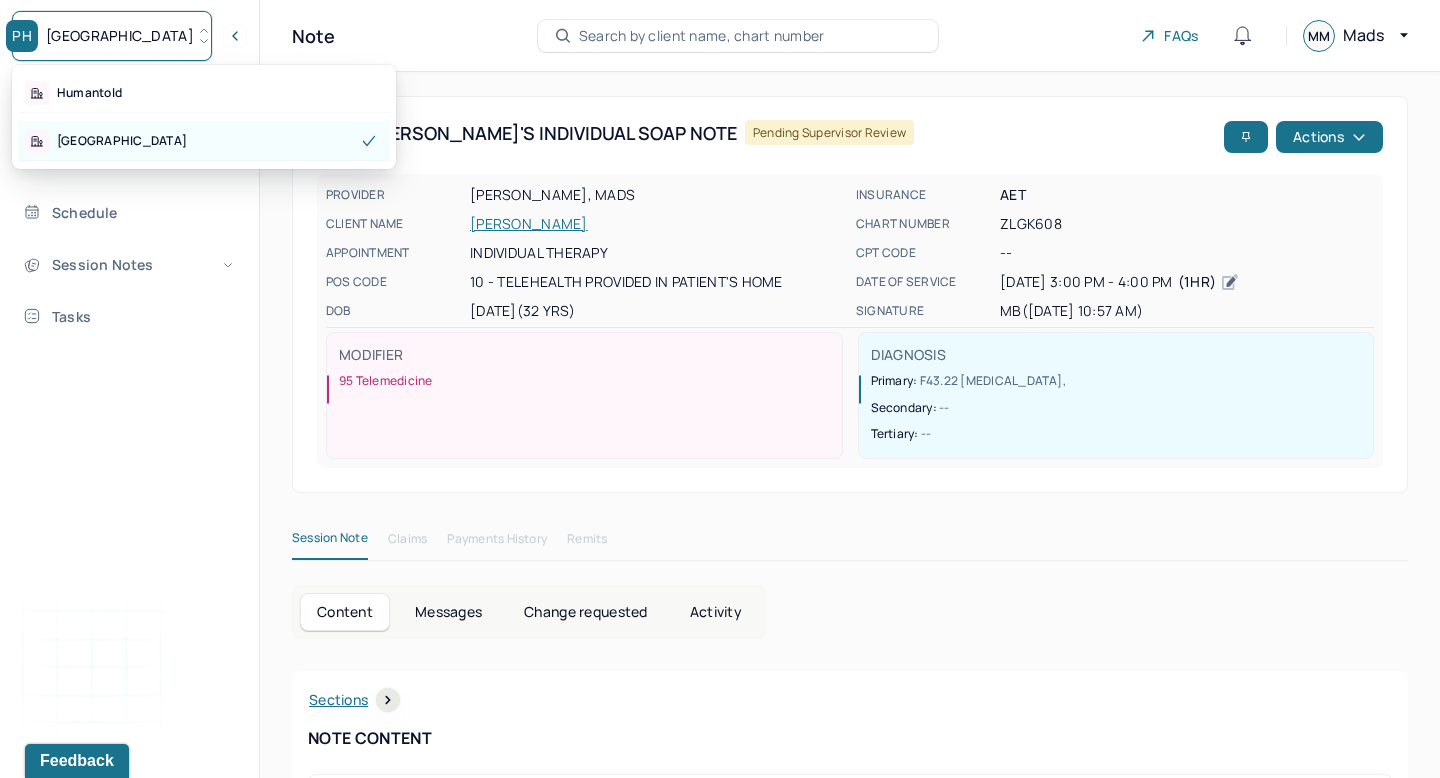 click on "Park Hill" at bounding box center (204, 141) 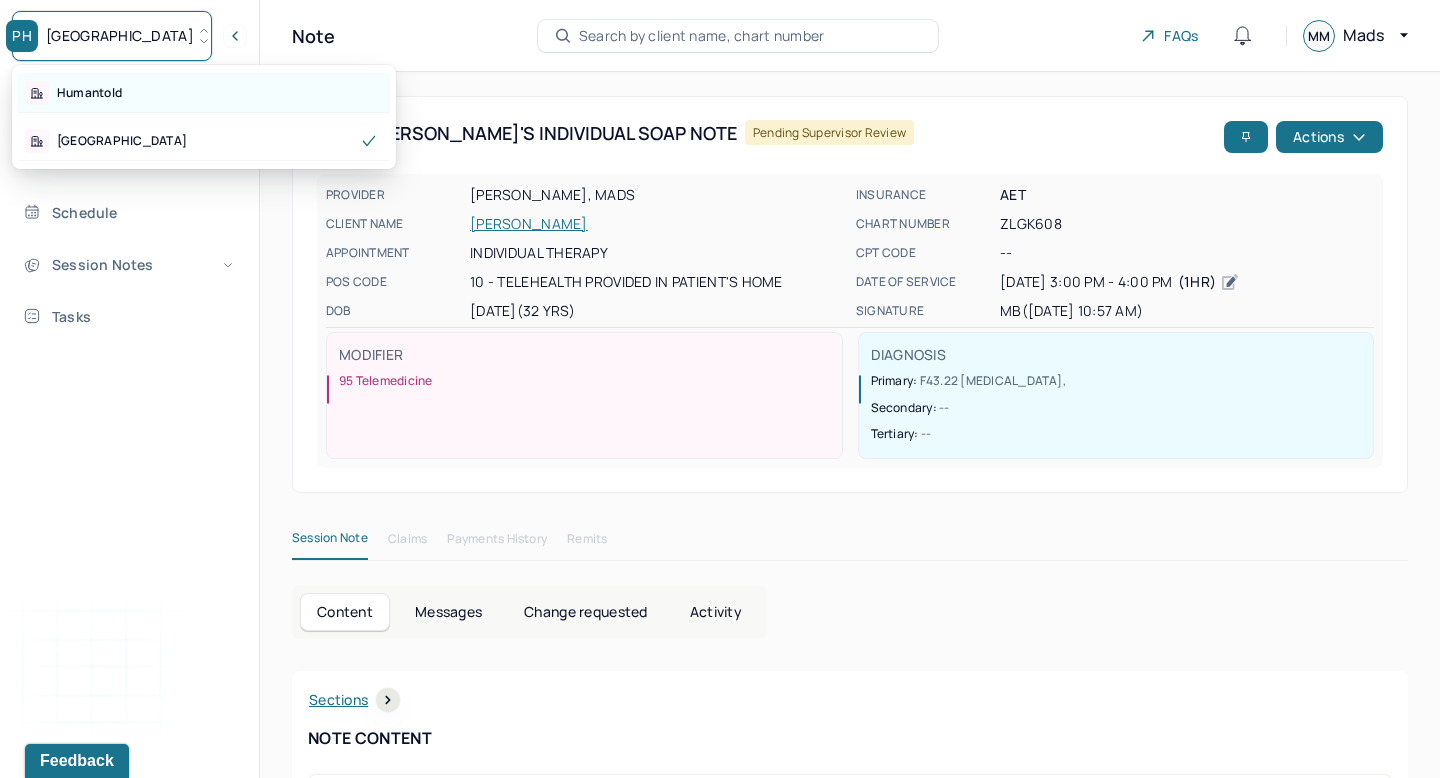 click on "Humantold" at bounding box center (204, 93) 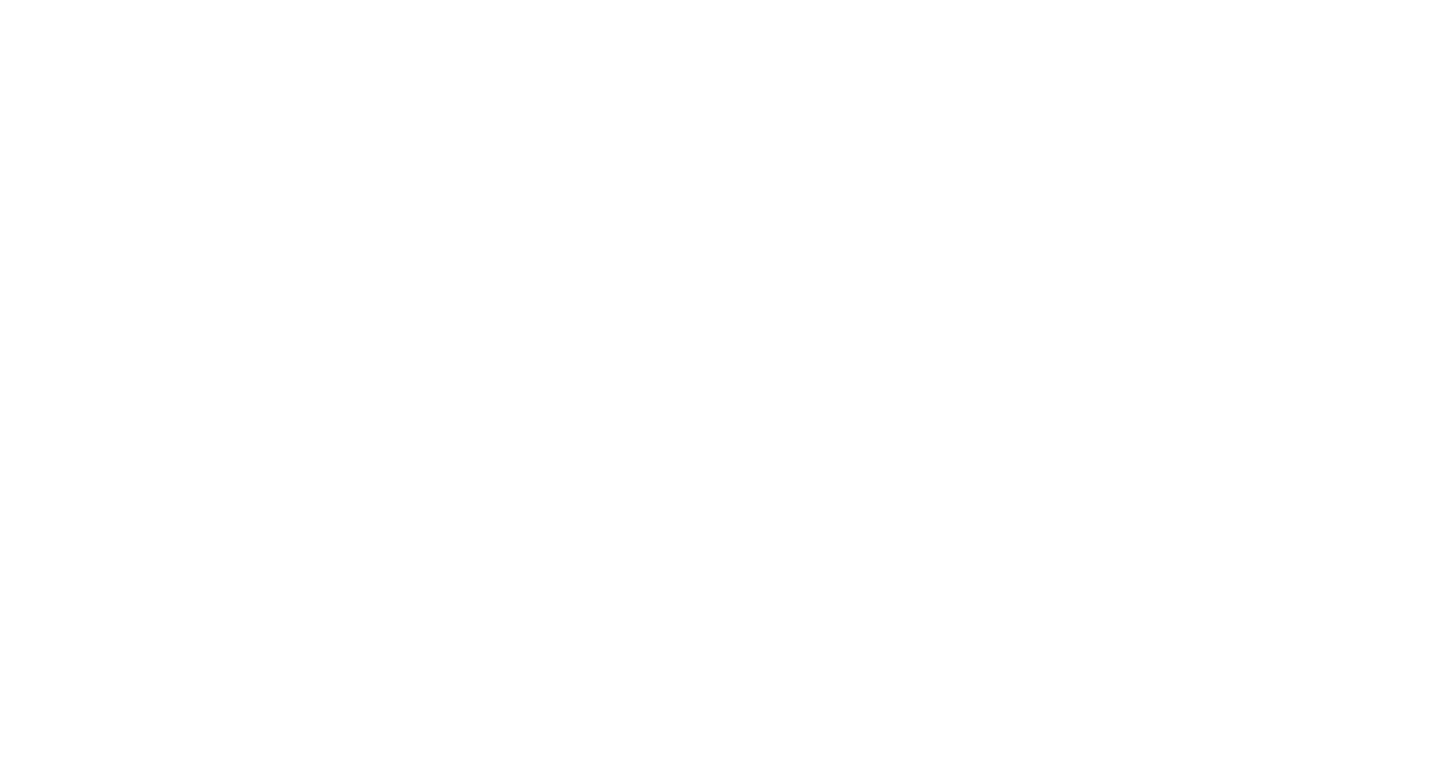 scroll, scrollTop: 0, scrollLeft: 0, axis: both 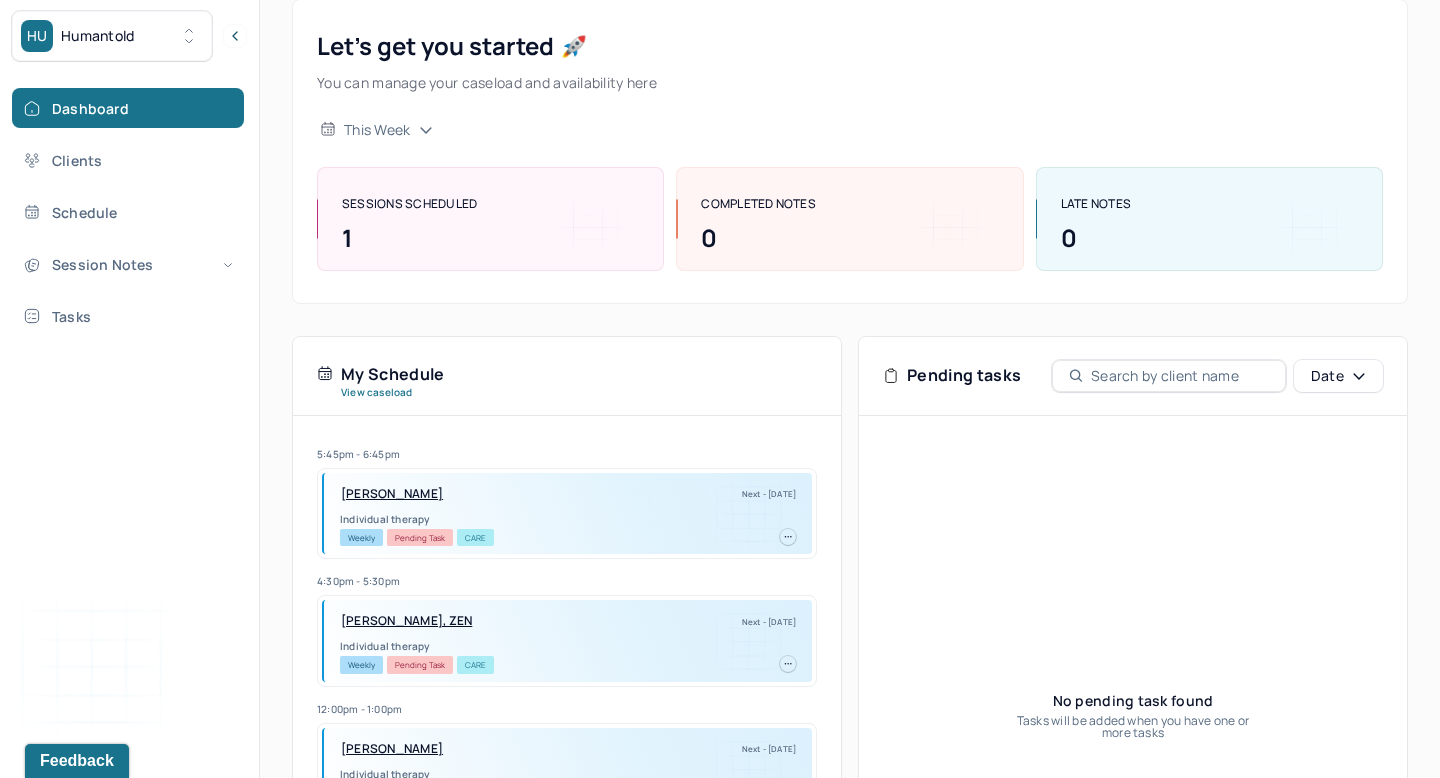click on "[PERSON_NAME], ZEN" at bounding box center [406, 621] 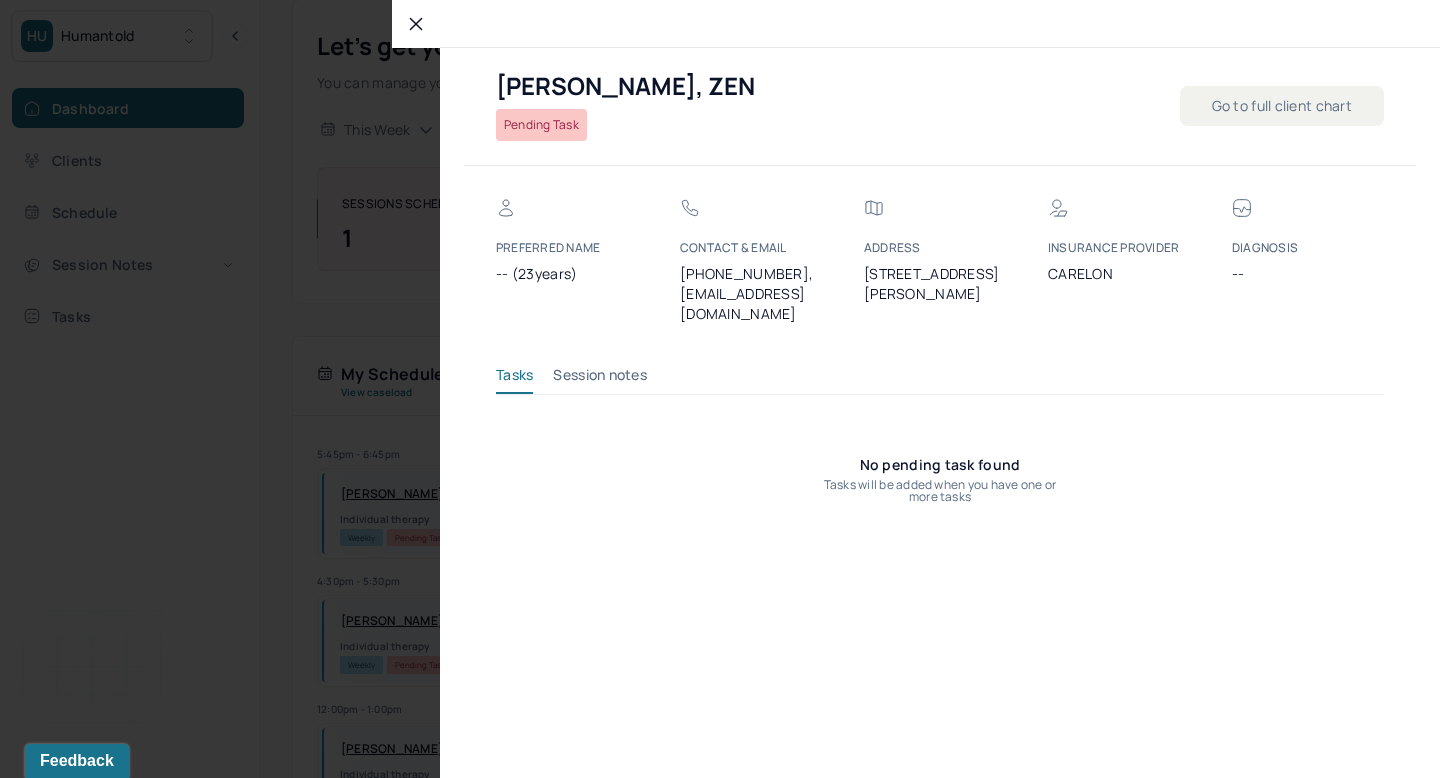 click on "Go to full client chart" at bounding box center (1282, 106) 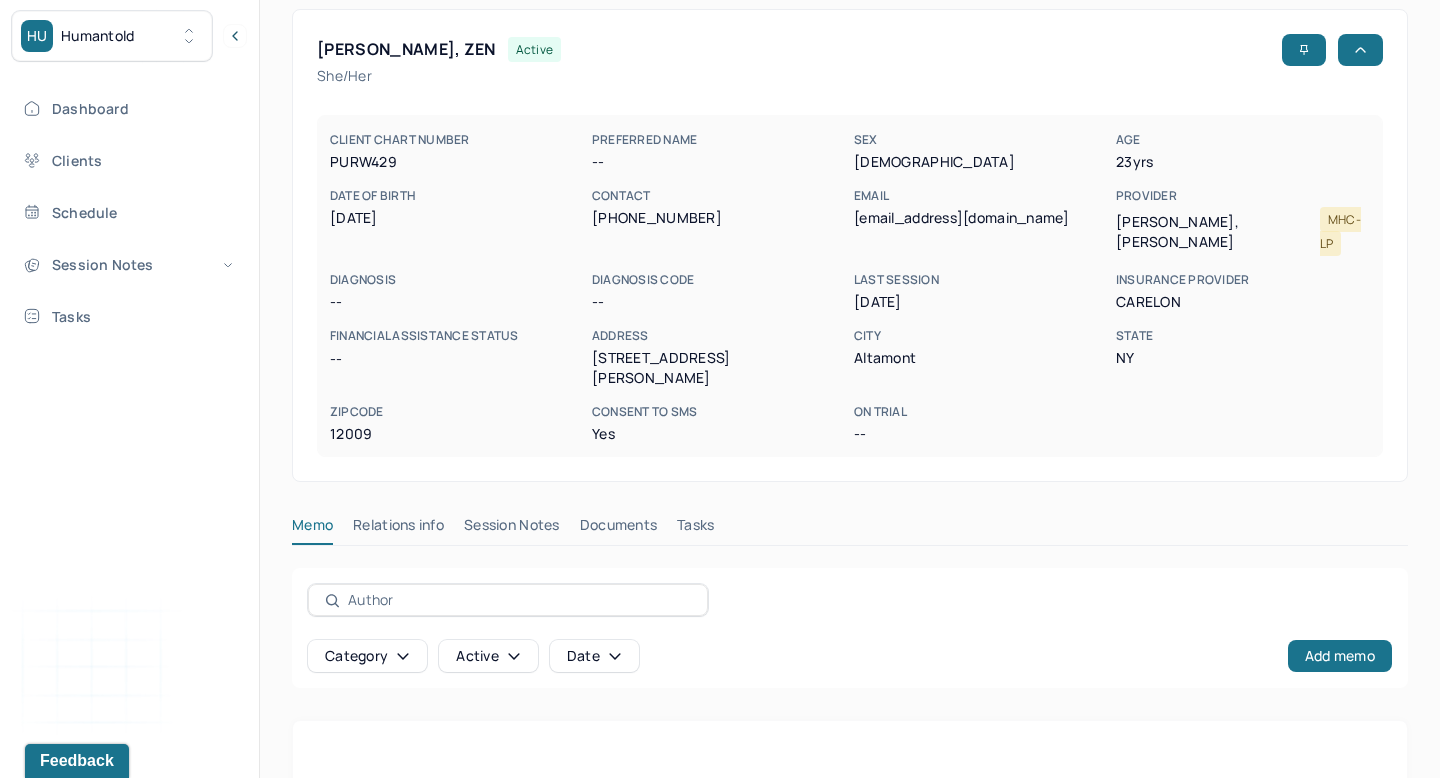 scroll, scrollTop: 147, scrollLeft: 0, axis: vertical 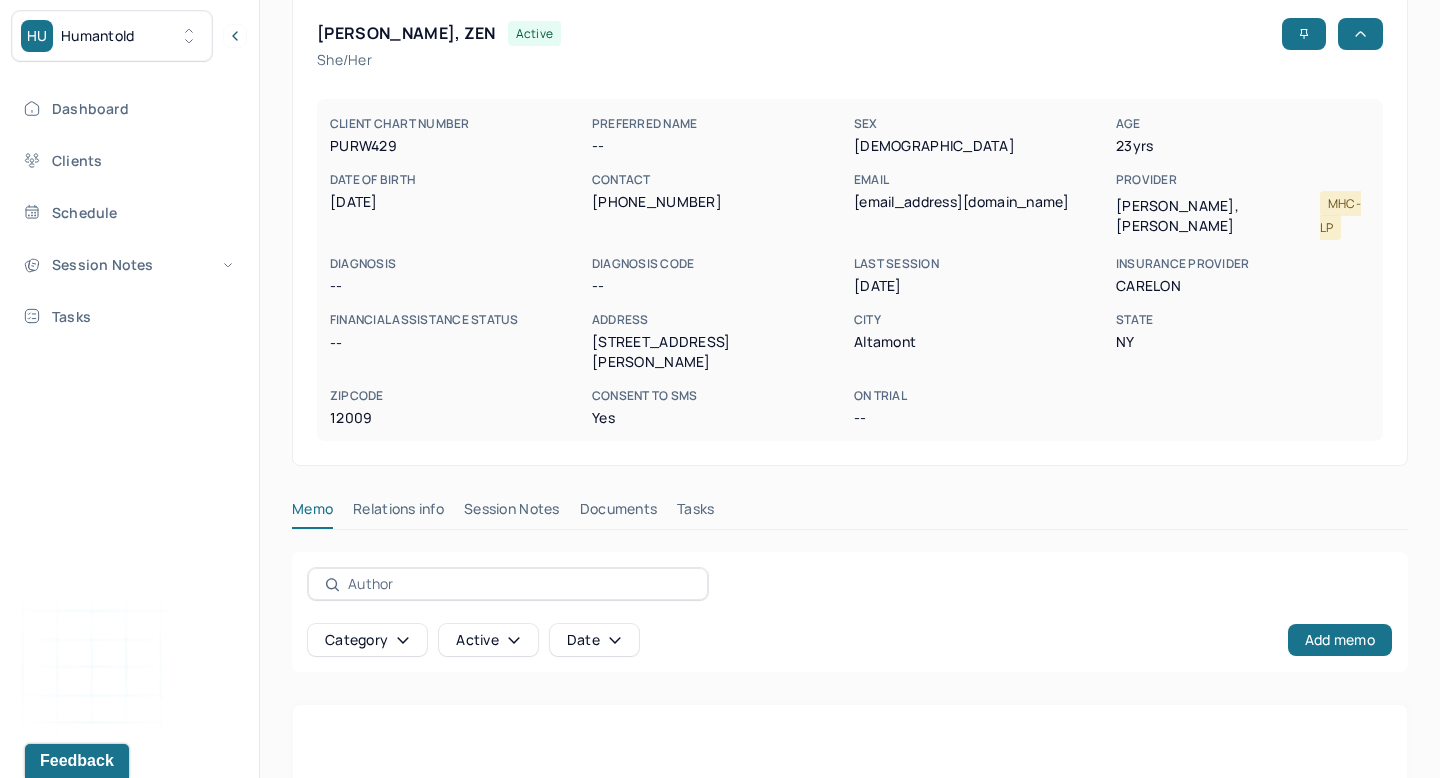 click on "Session Notes" at bounding box center (512, 513) 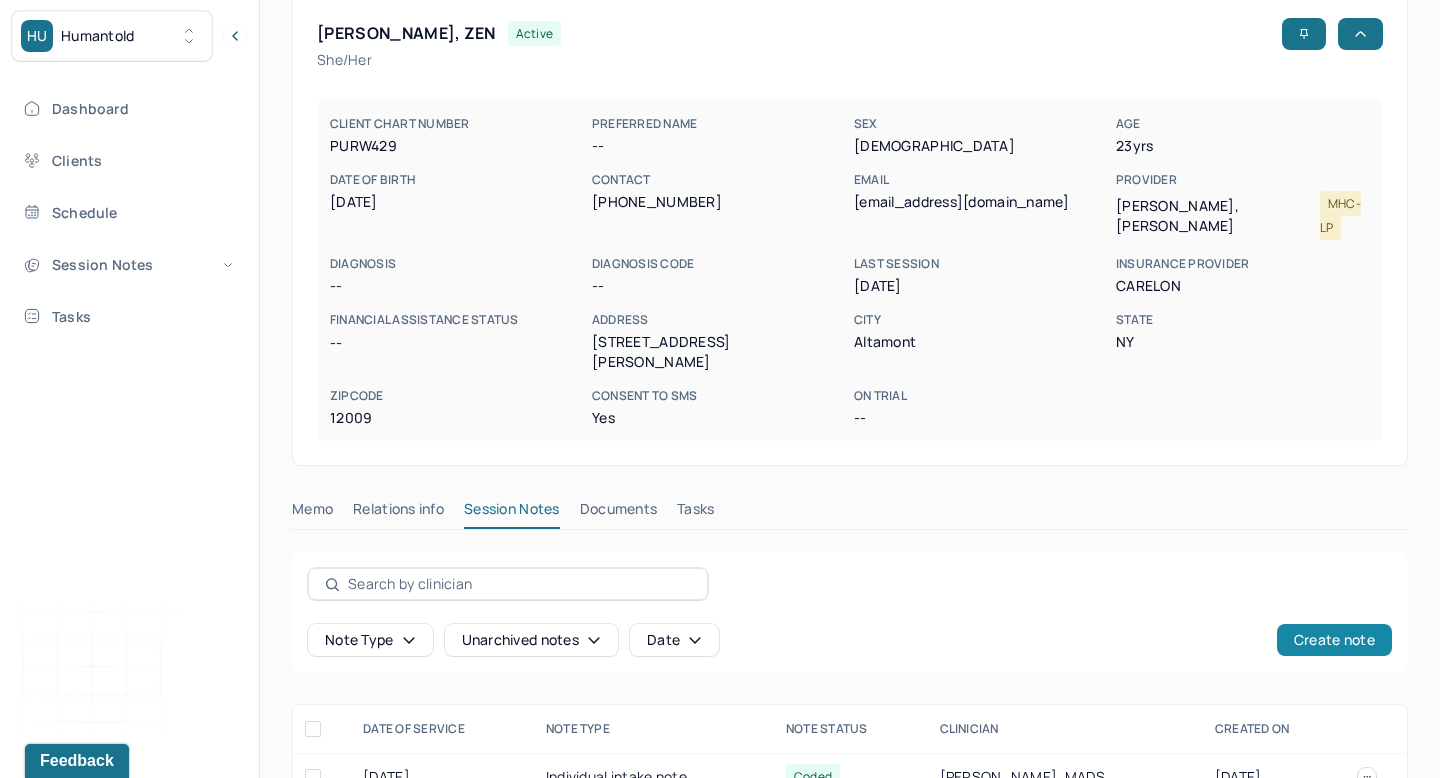 click on "Create note" at bounding box center (1334, 640) 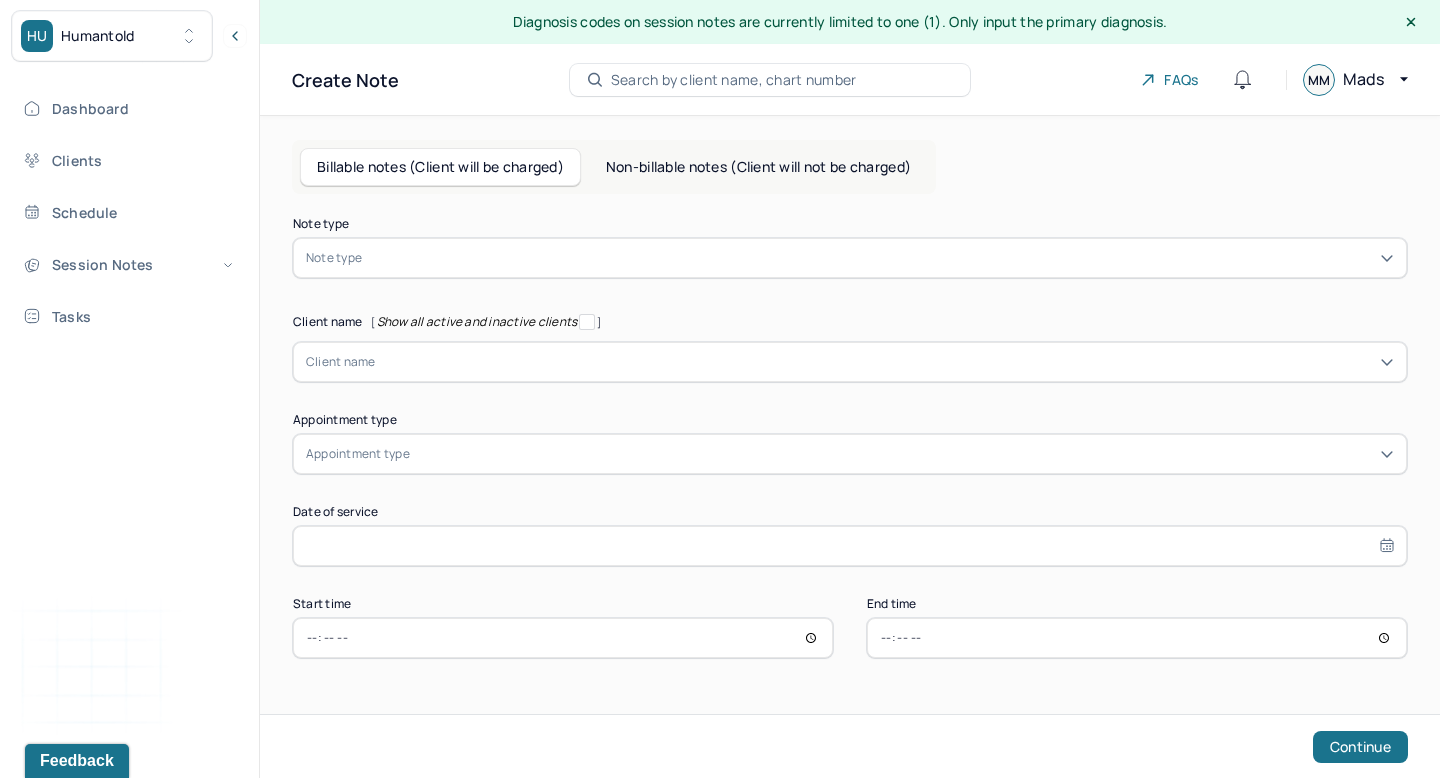 click on "Non-billable notes (Client will not be charged)" at bounding box center (758, 167) 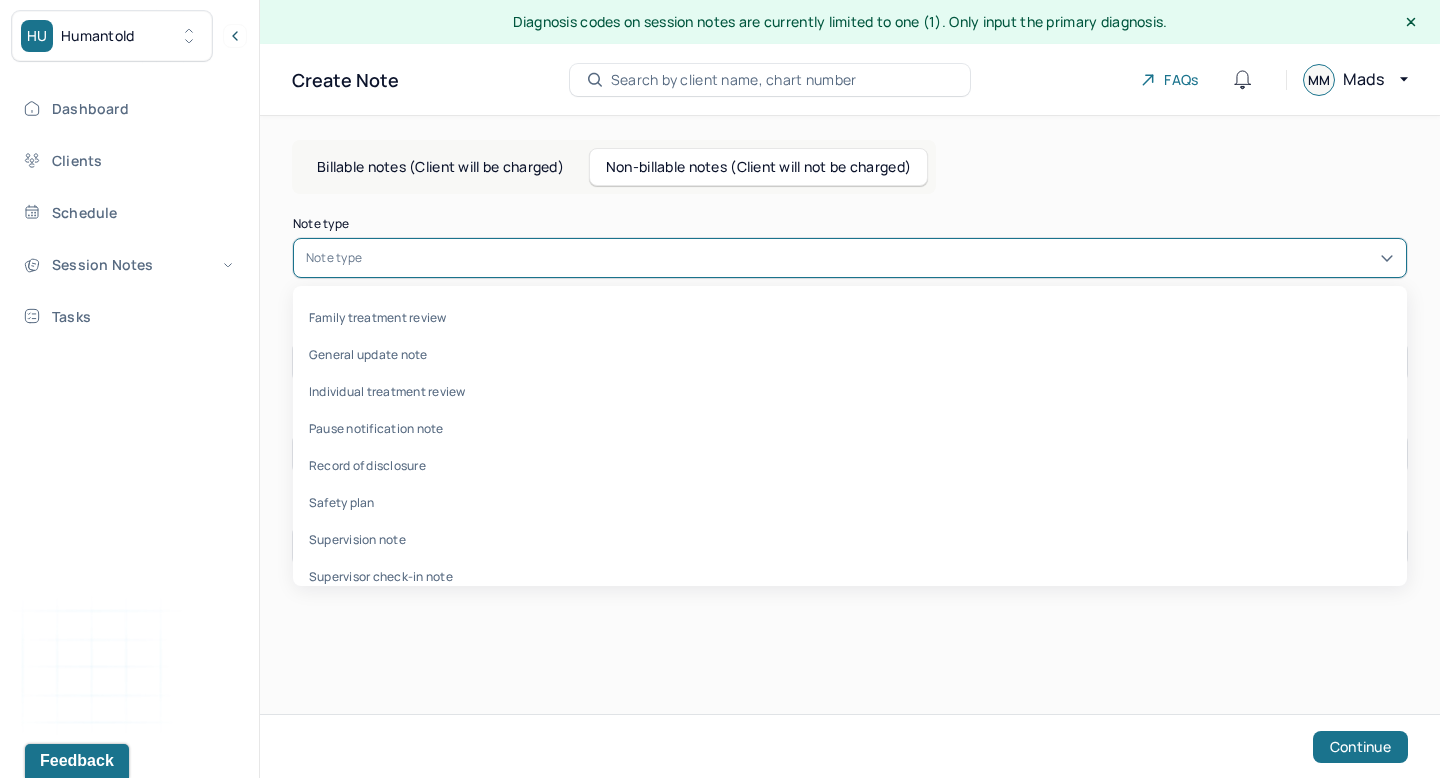 click on "Note type" at bounding box center (850, 258) 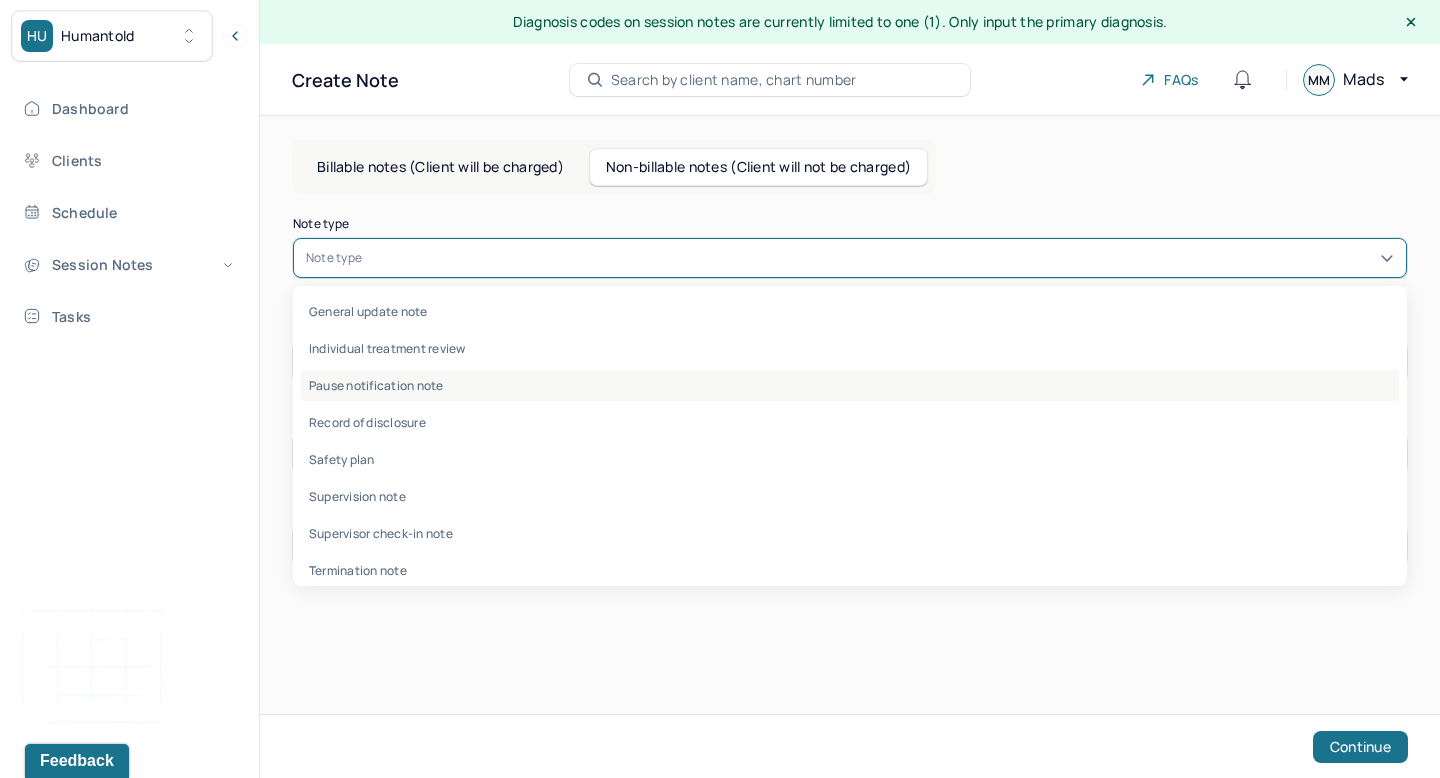 scroll, scrollTop: 46, scrollLeft: 0, axis: vertical 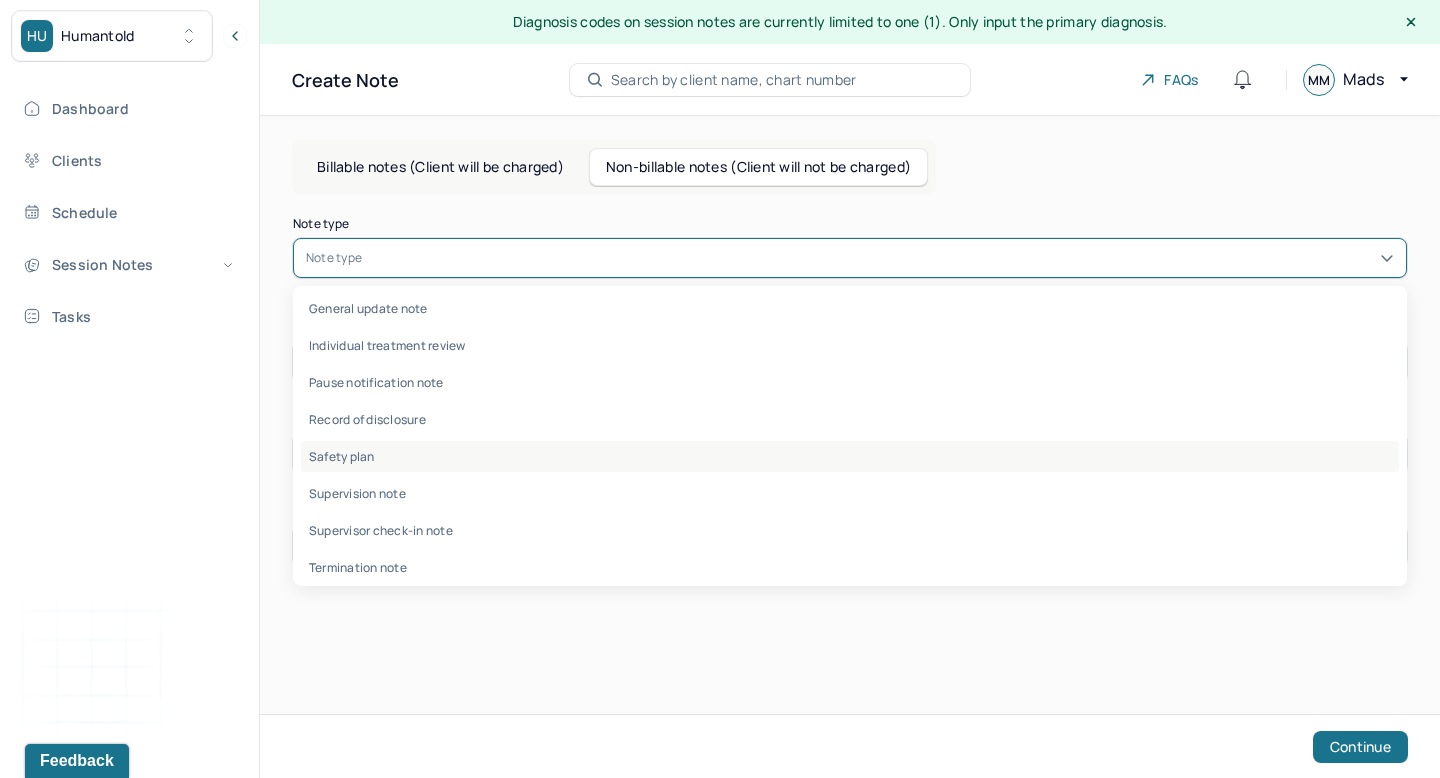 click on "Safety plan" at bounding box center (850, 456) 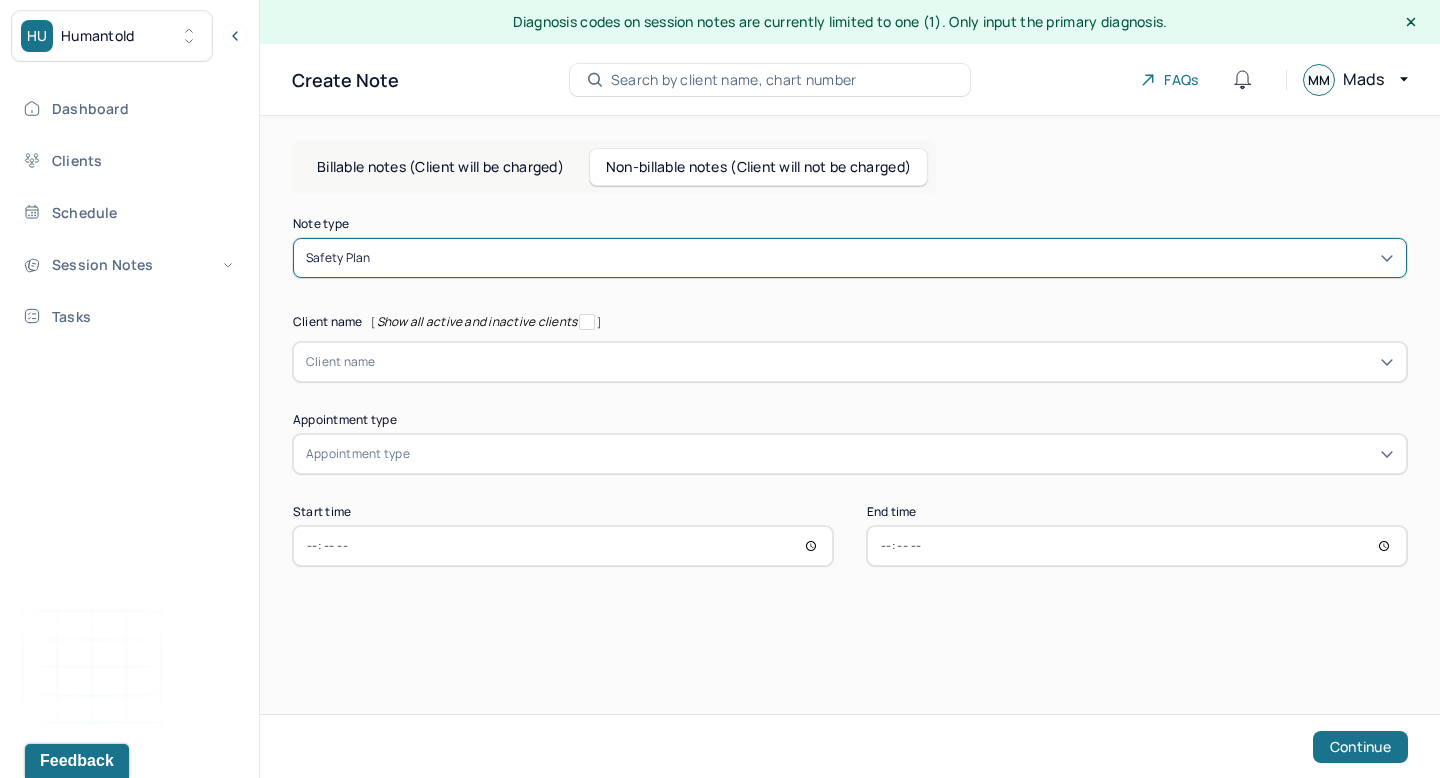 click at bounding box center (885, 362) 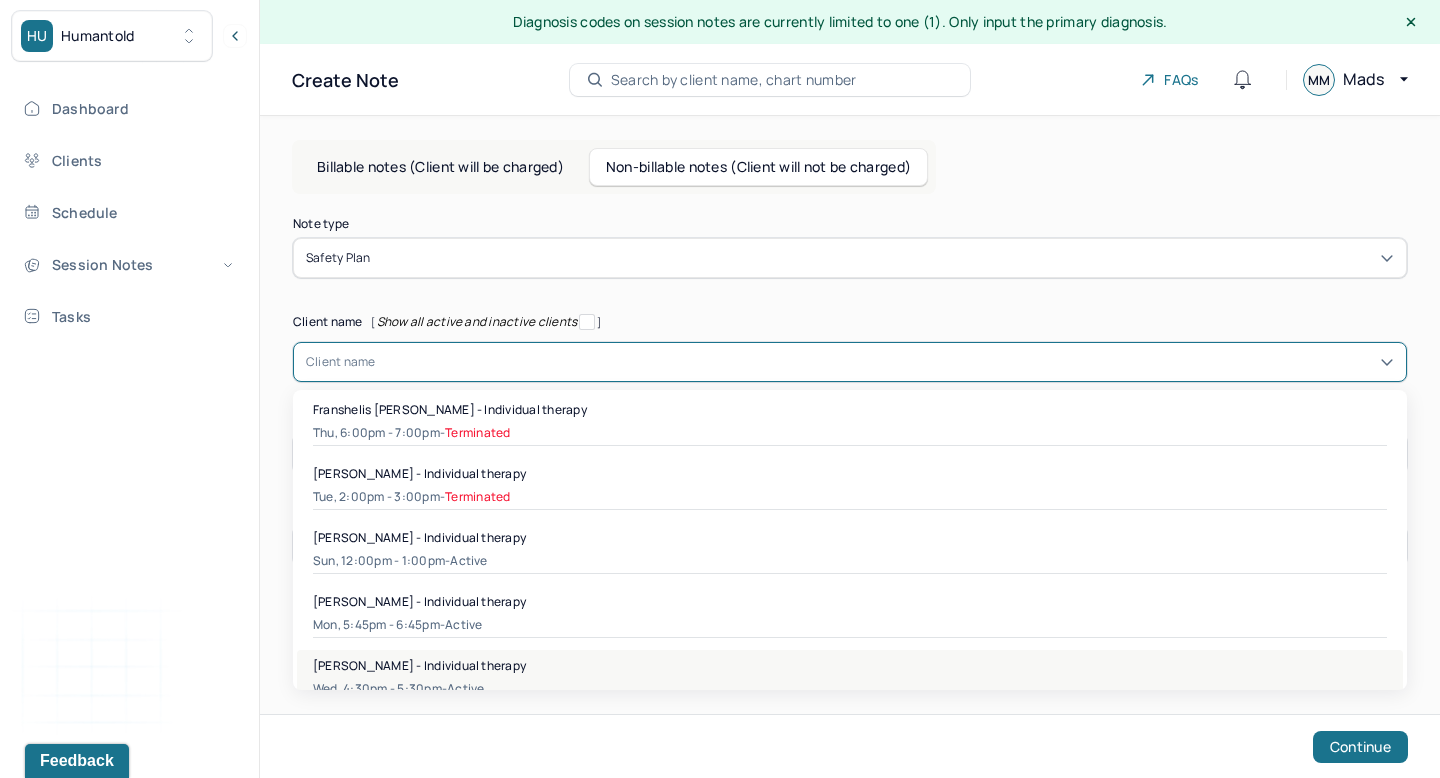 click on "[PERSON_NAME] - Individual therapy" at bounding box center (850, 665) 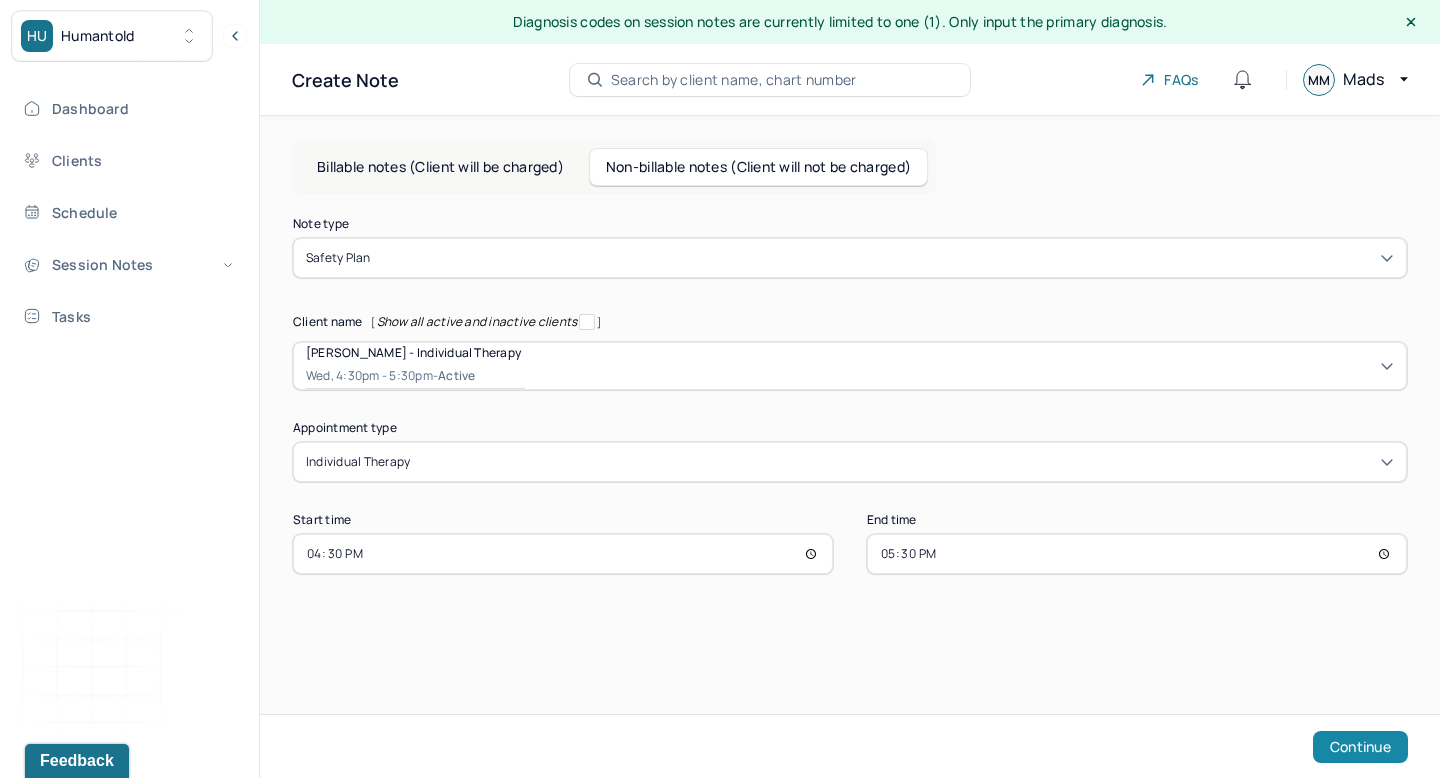 click on "Continue" at bounding box center [1360, 747] 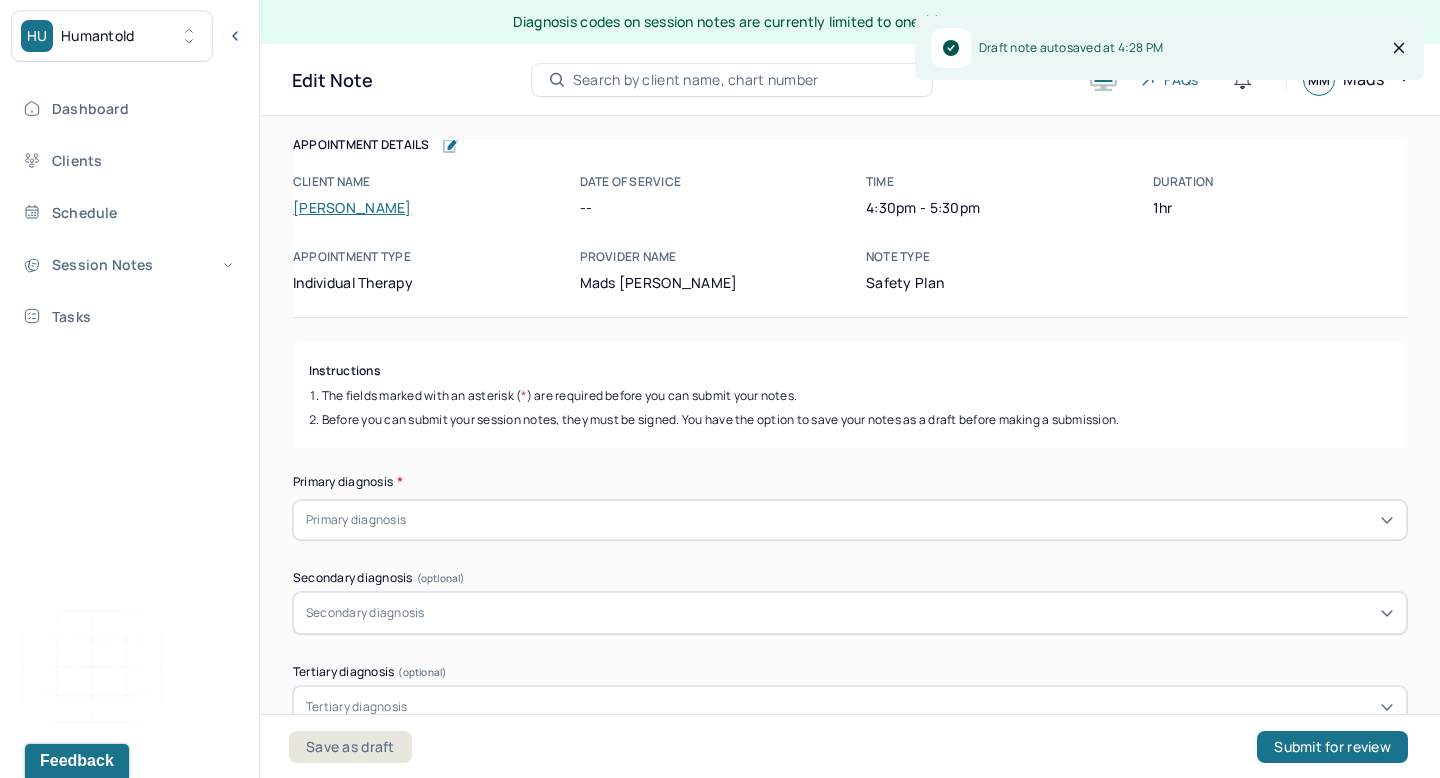 scroll, scrollTop: 30, scrollLeft: 0, axis: vertical 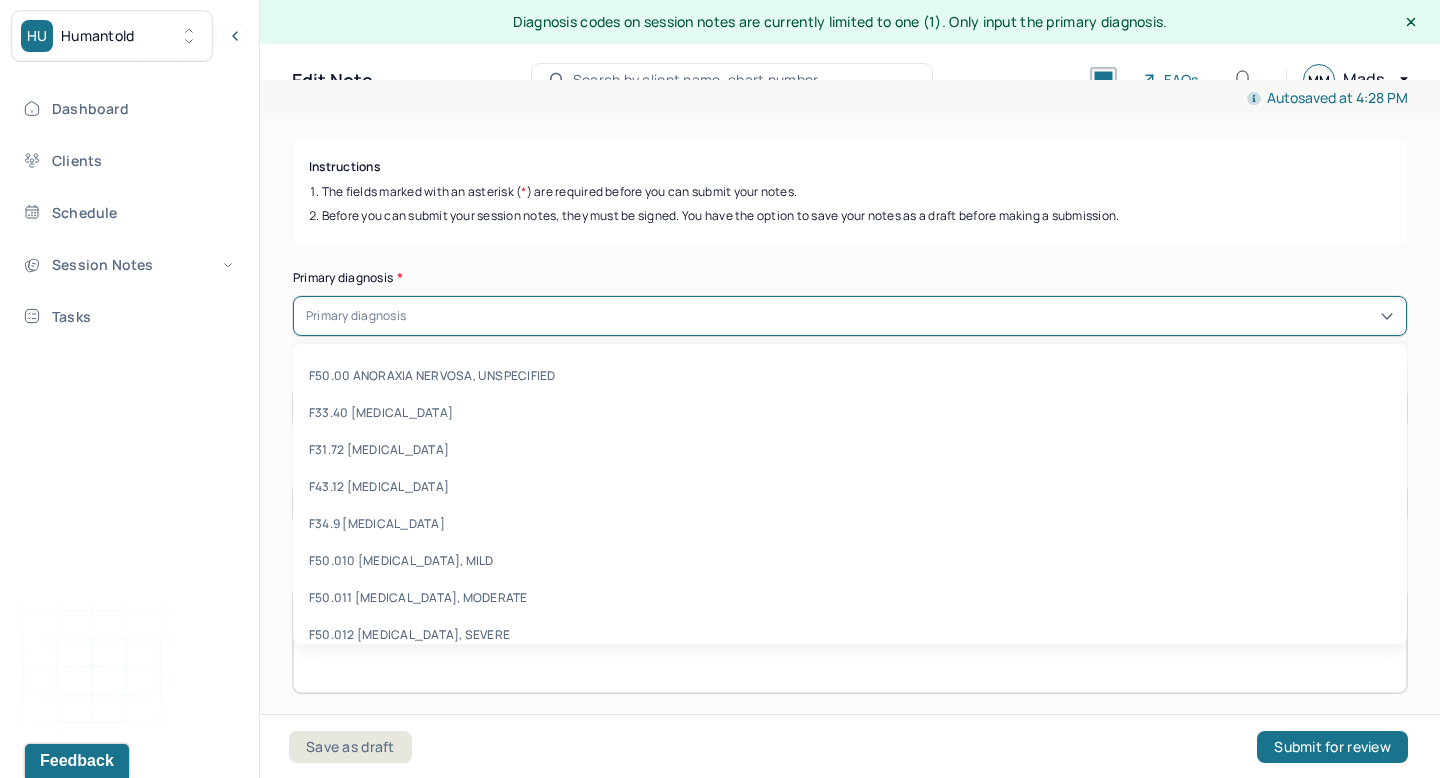 click at bounding box center (902, 316) 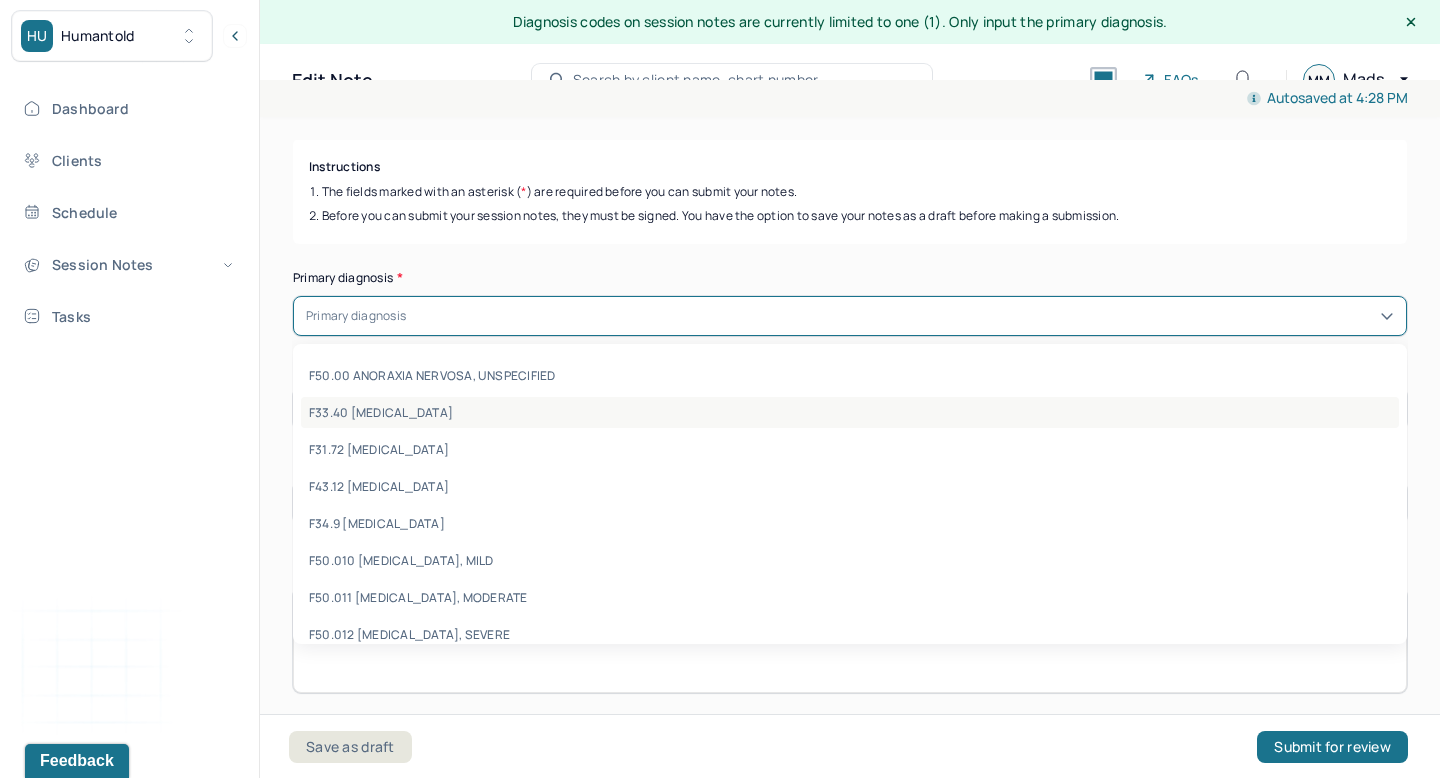 click on "F33.40 [MEDICAL_DATA]" at bounding box center [850, 412] 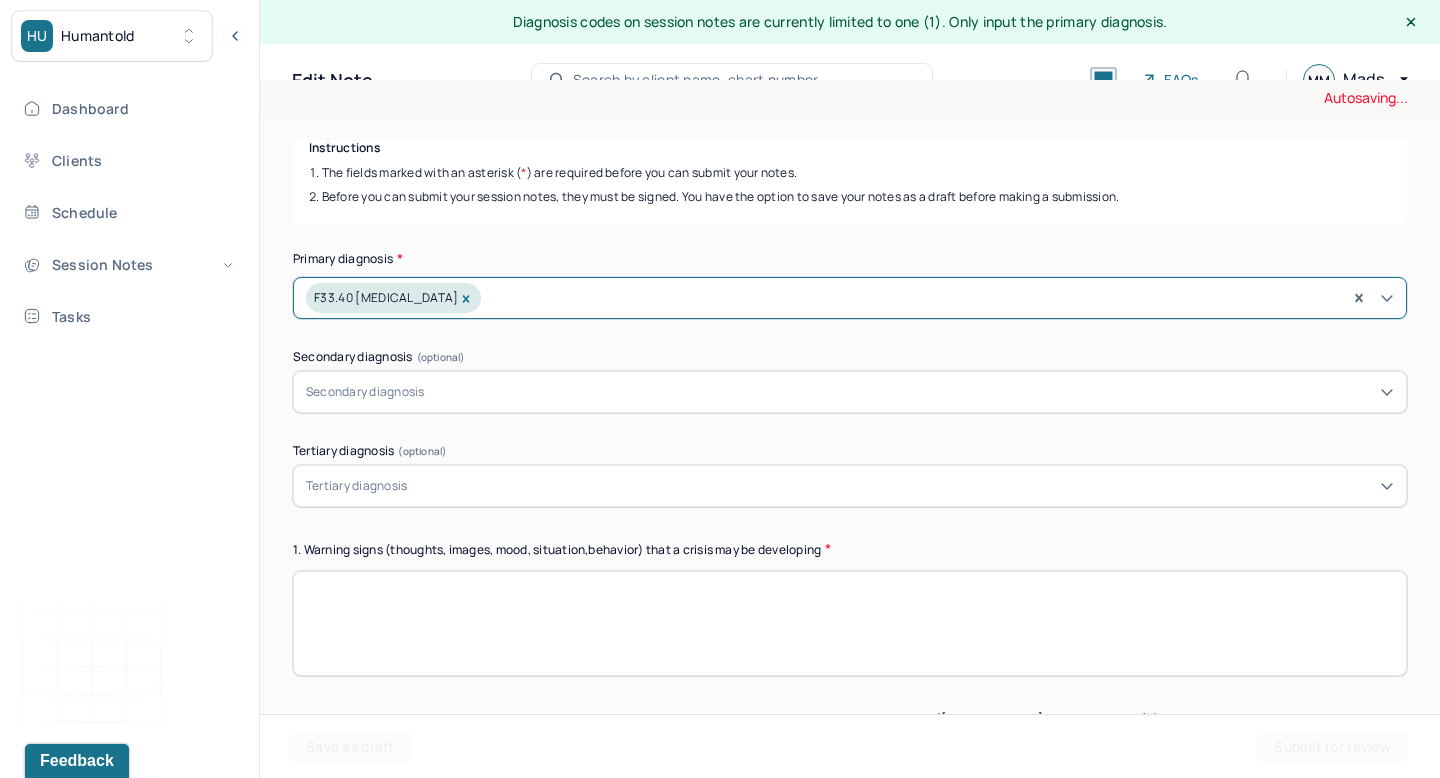 scroll, scrollTop: 255, scrollLeft: 0, axis: vertical 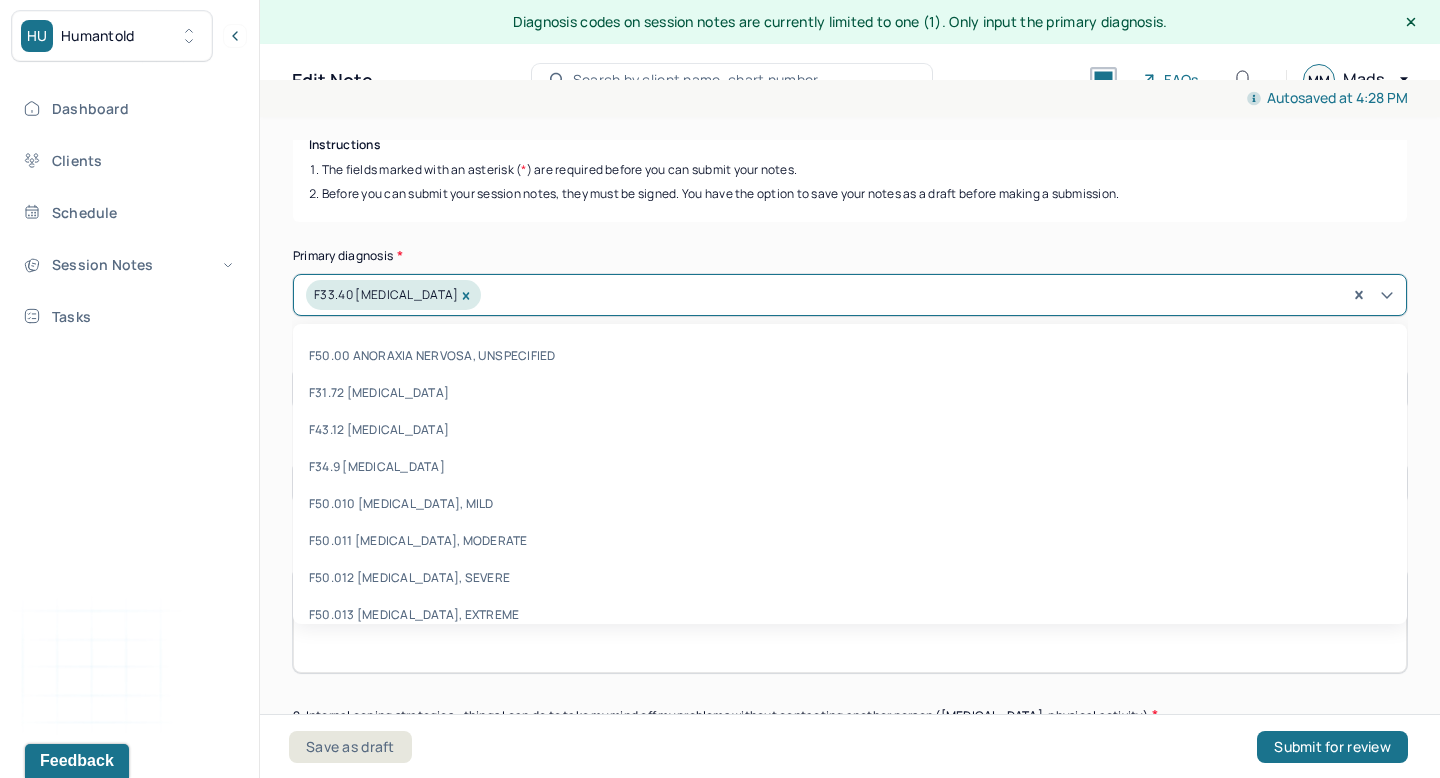 click at bounding box center [939, 295] 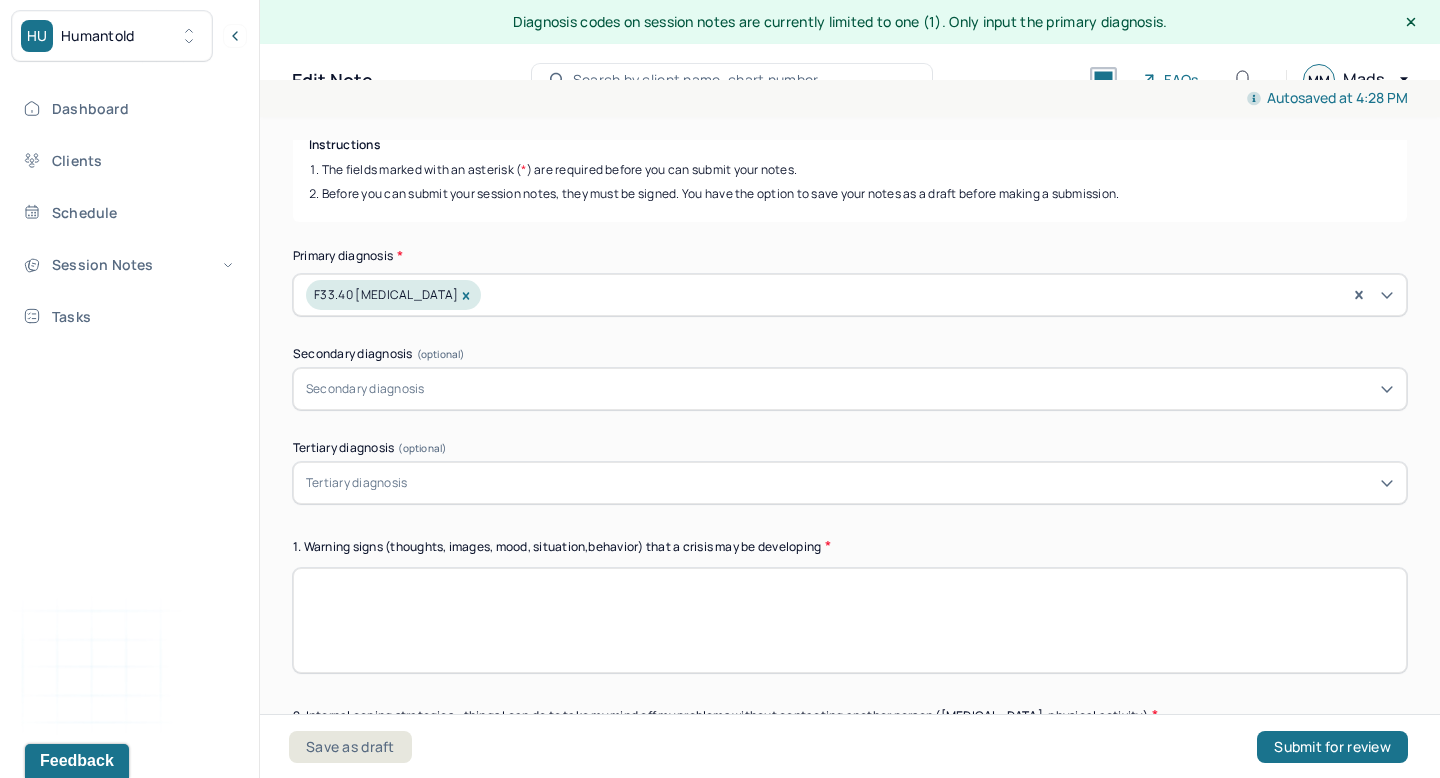 click on "Primary diagnosis *" at bounding box center (850, 256) 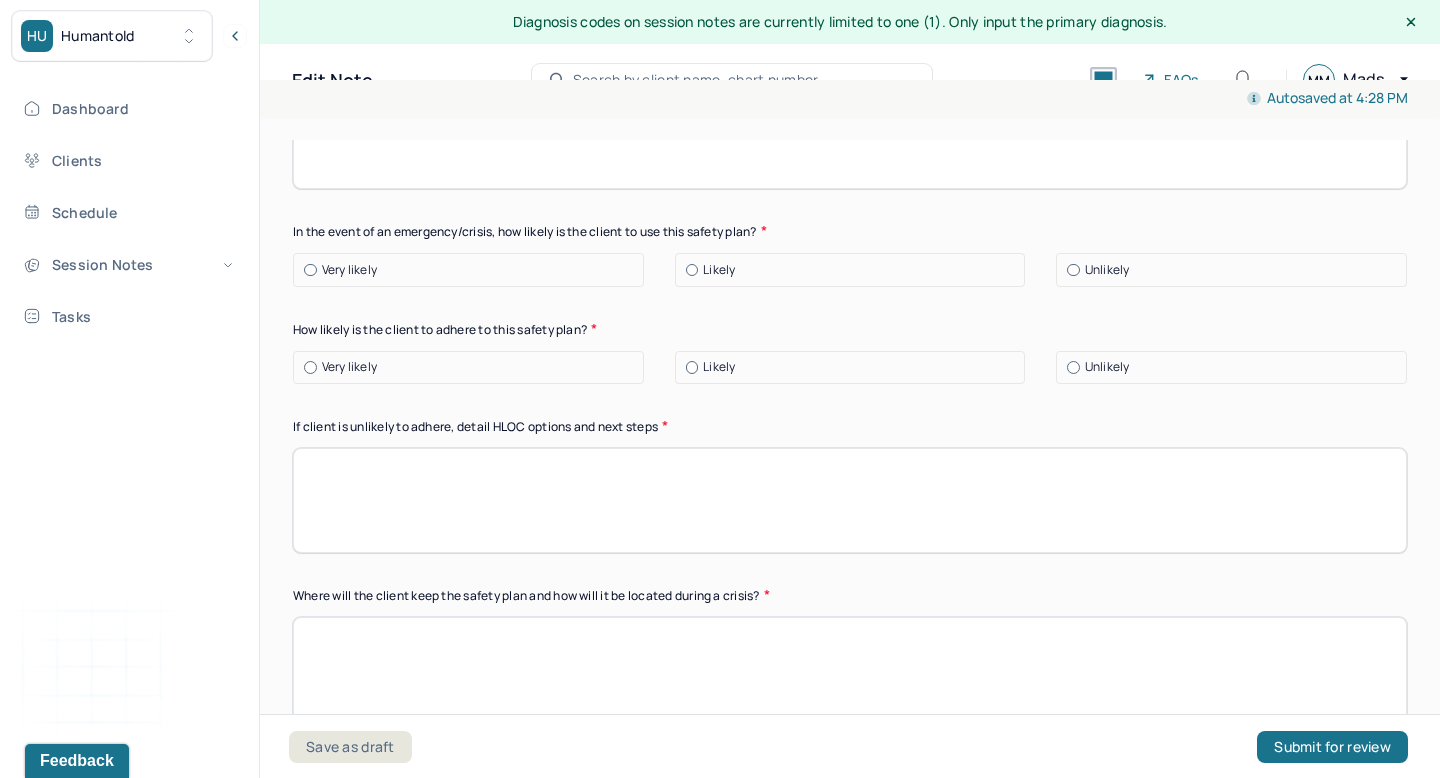 scroll, scrollTop: 1755, scrollLeft: 0, axis: vertical 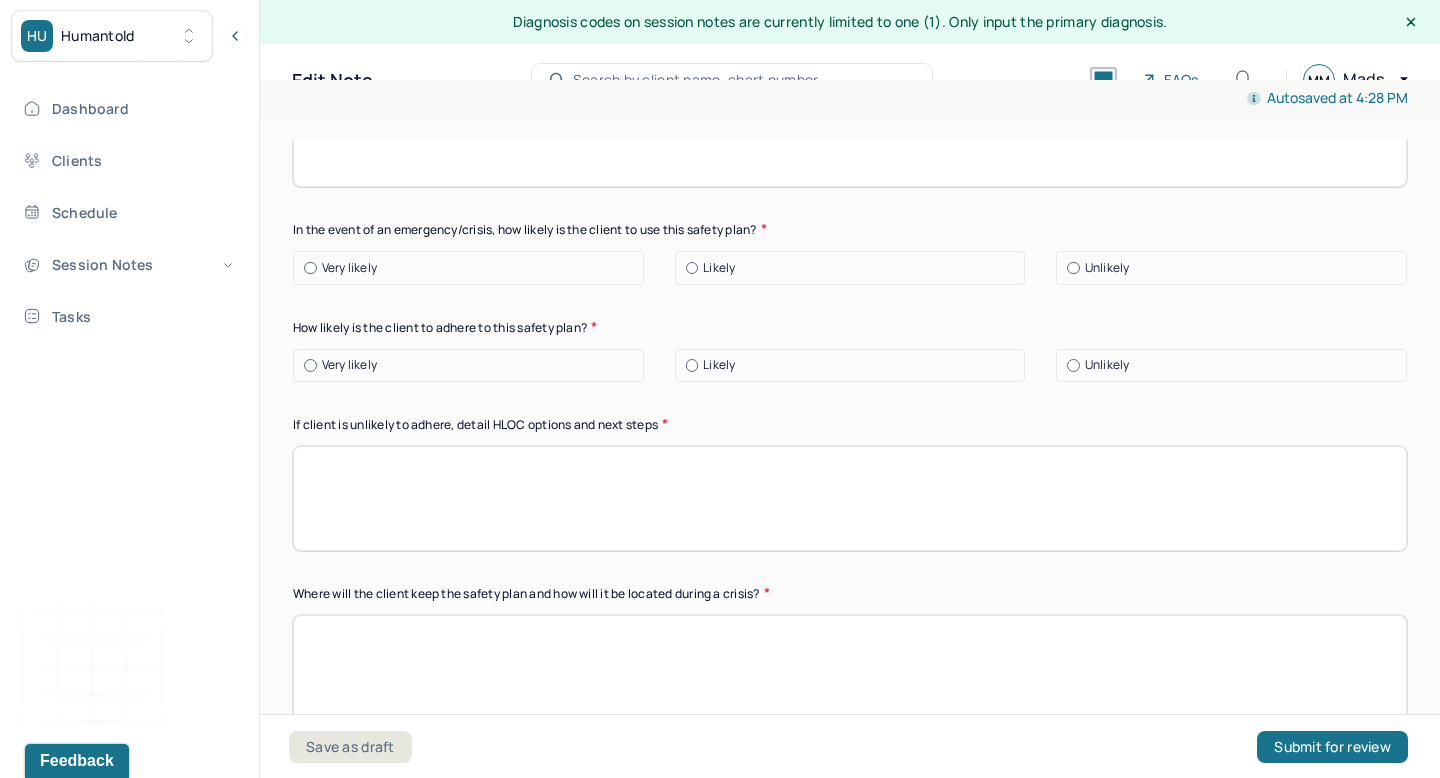 click on "If client is unlikely to adhere, detail HLOC options and next steps" at bounding box center [850, 424] 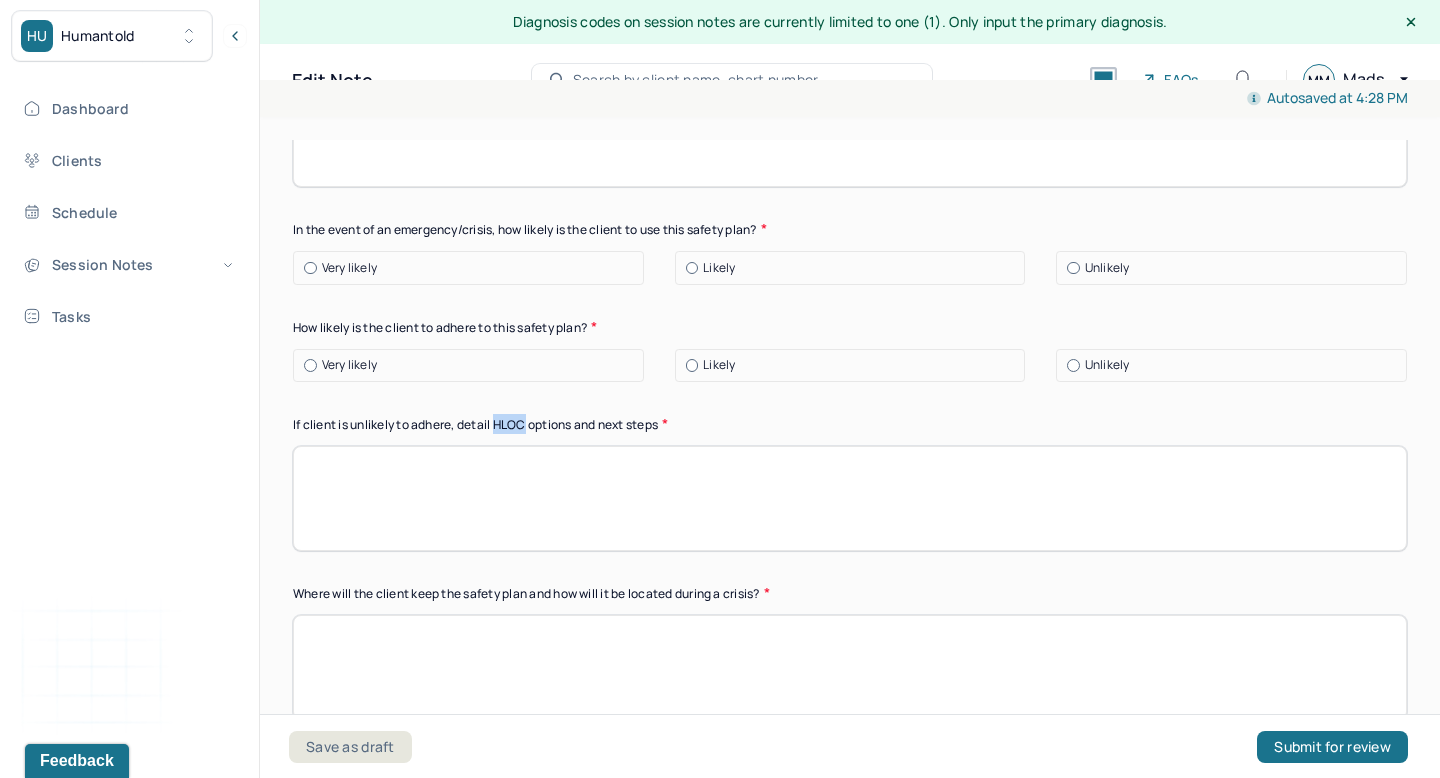 click on "If client is unlikely to adhere, detail HLOC options and next steps" at bounding box center [850, 424] 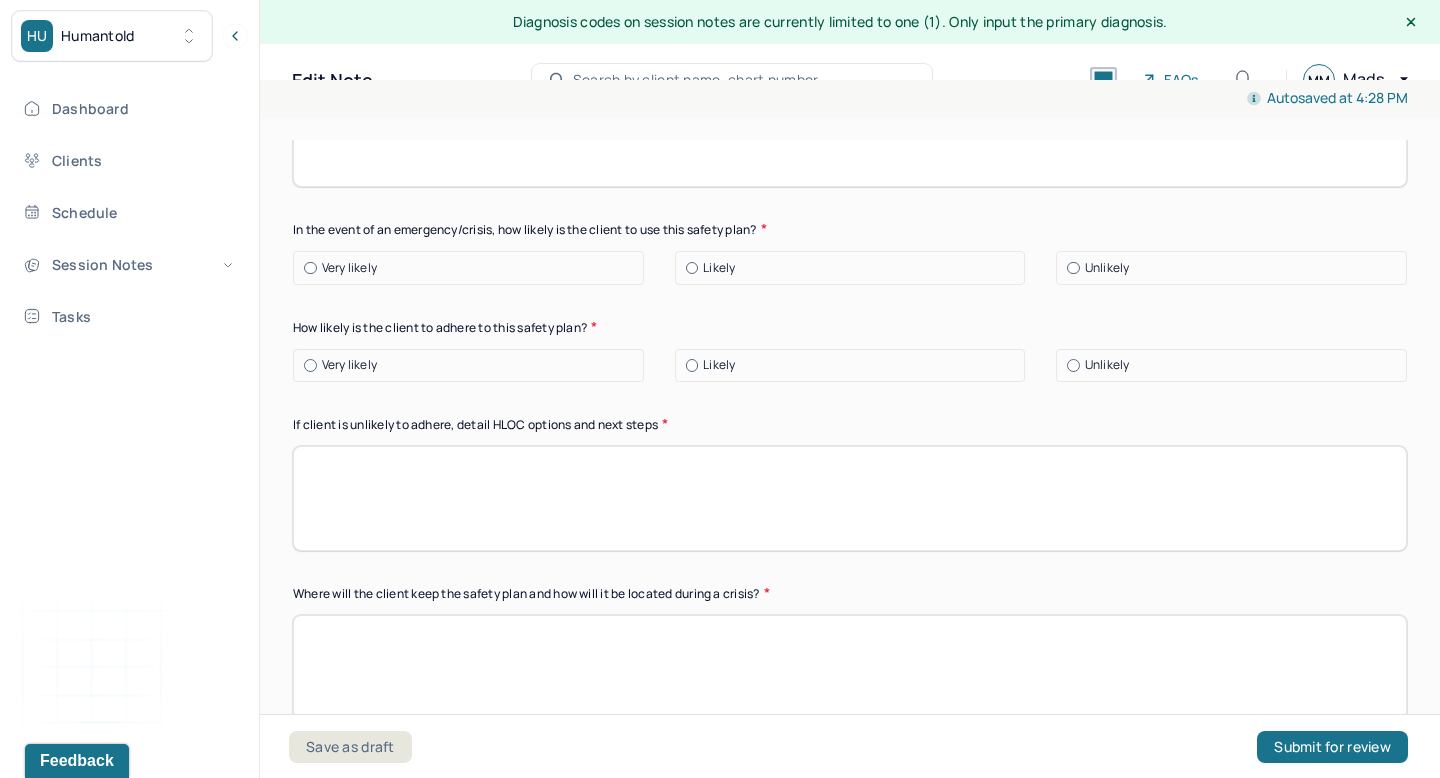 click at bounding box center [850, 498] 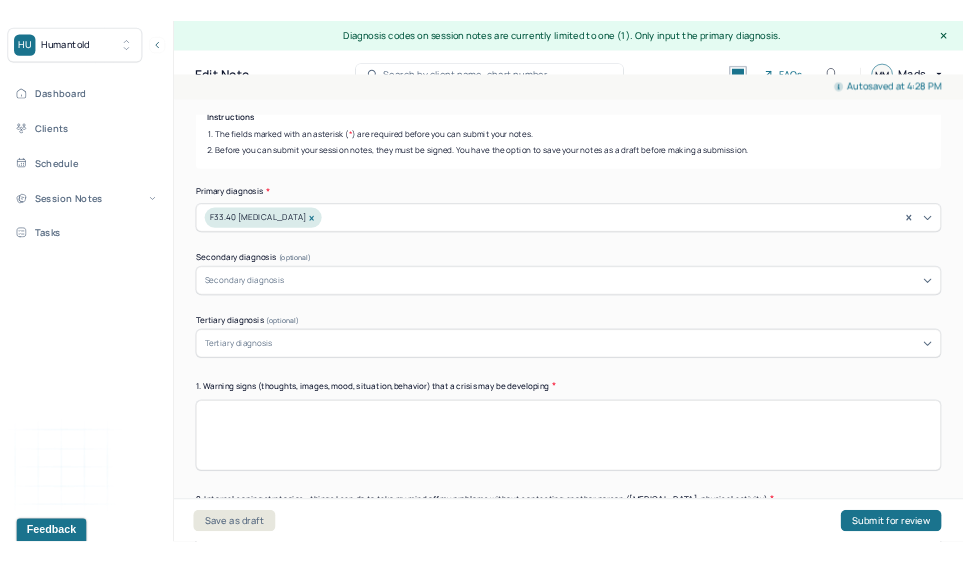 scroll, scrollTop: 253, scrollLeft: 0, axis: vertical 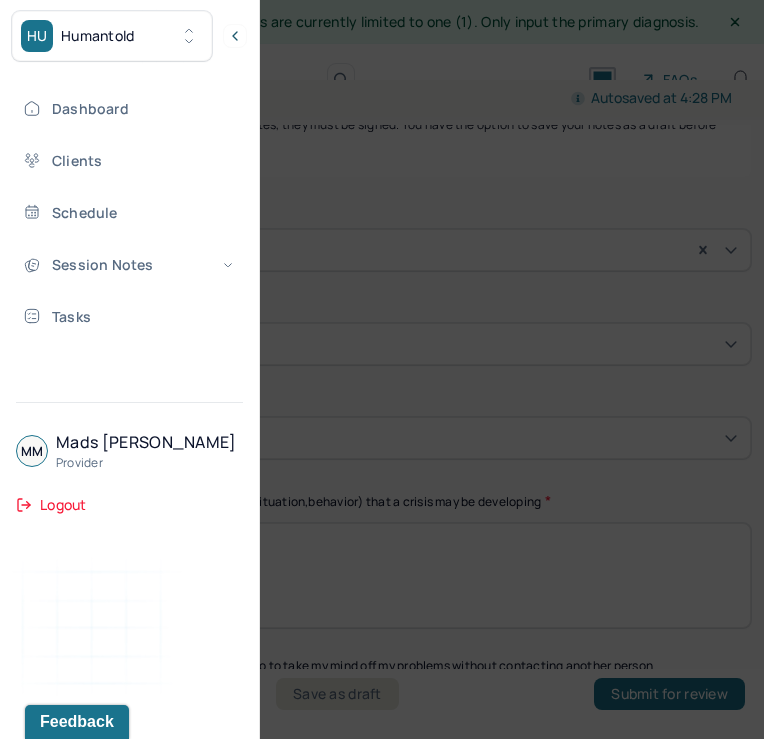 click at bounding box center [382, 369] 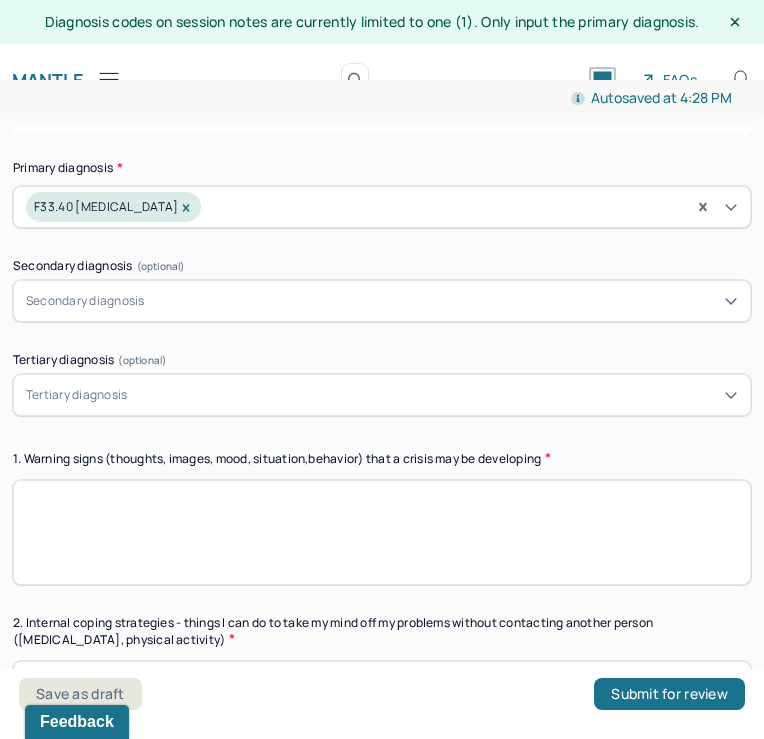scroll, scrollTop: 289, scrollLeft: 0, axis: vertical 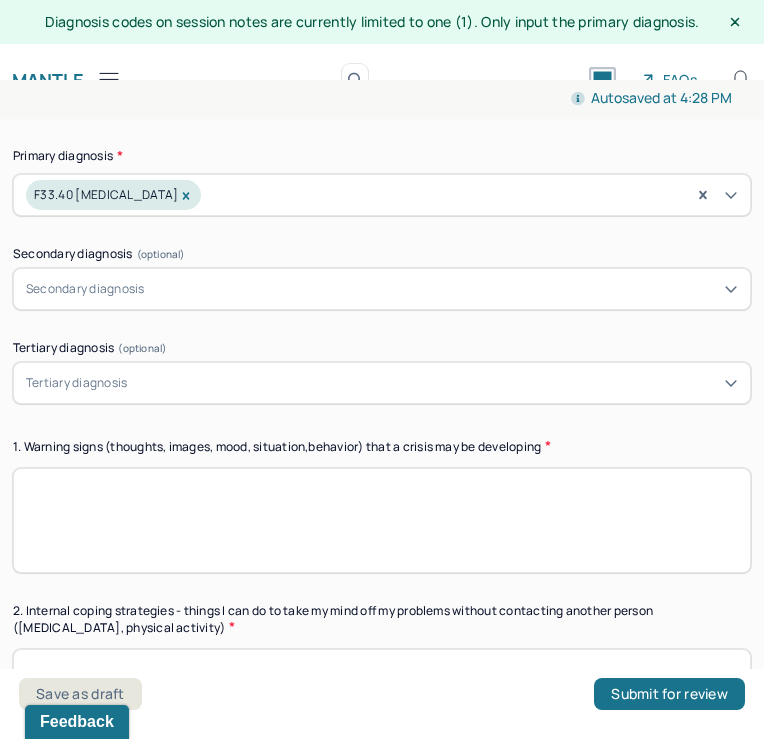click at bounding box center [382, 520] 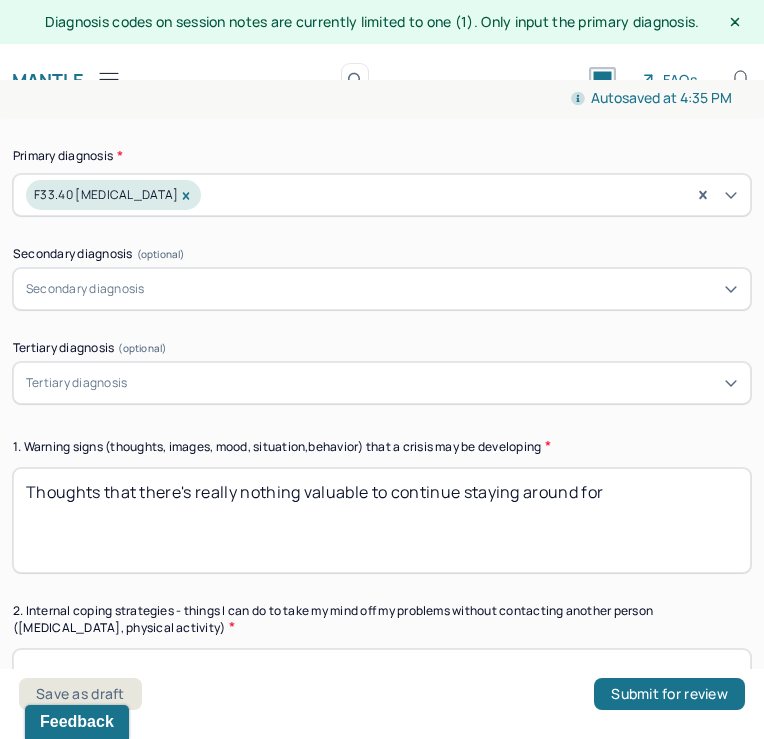click on "Thoughts that there's really nothing valuble to continue staying around for" at bounding box center (382, 520) 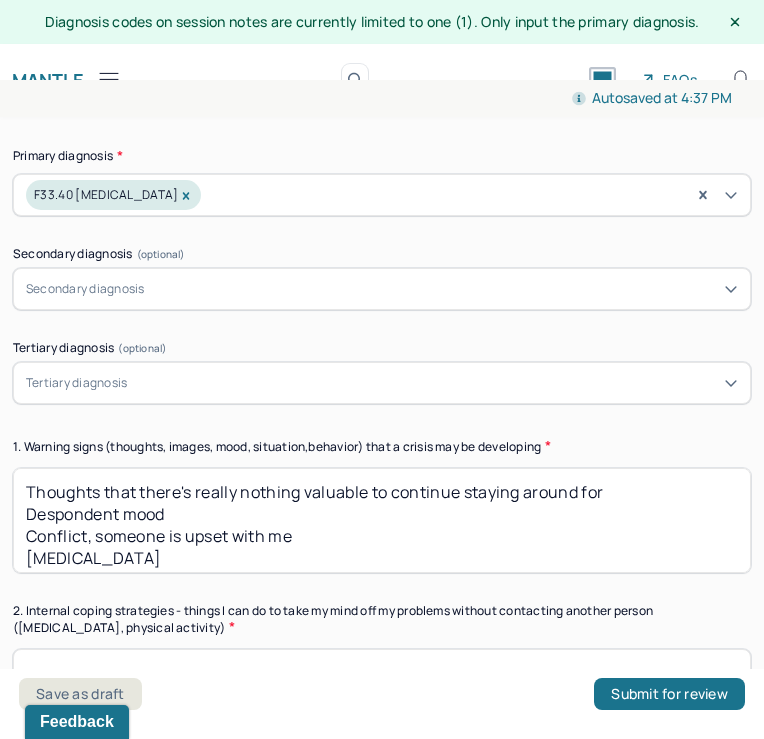 click on "Thoughts that there's really nothing valuable to continue staying around for
Despondent mood
Conflict, someone is upset with me
[MEDICAL_DATA]" at bounding box center (382, 520) 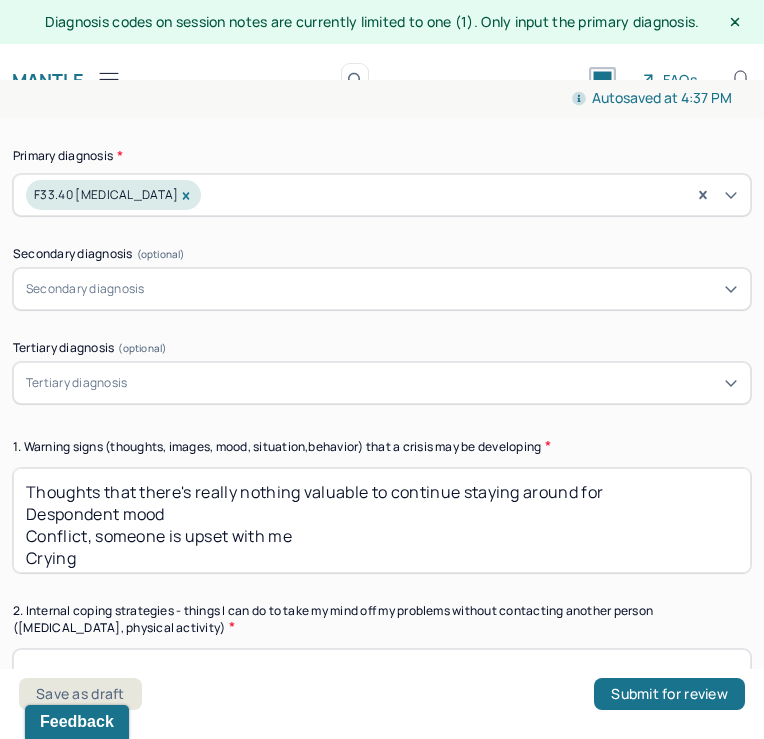scroll, scrollTop: 18, scrollLeft: 0, axis: vertical 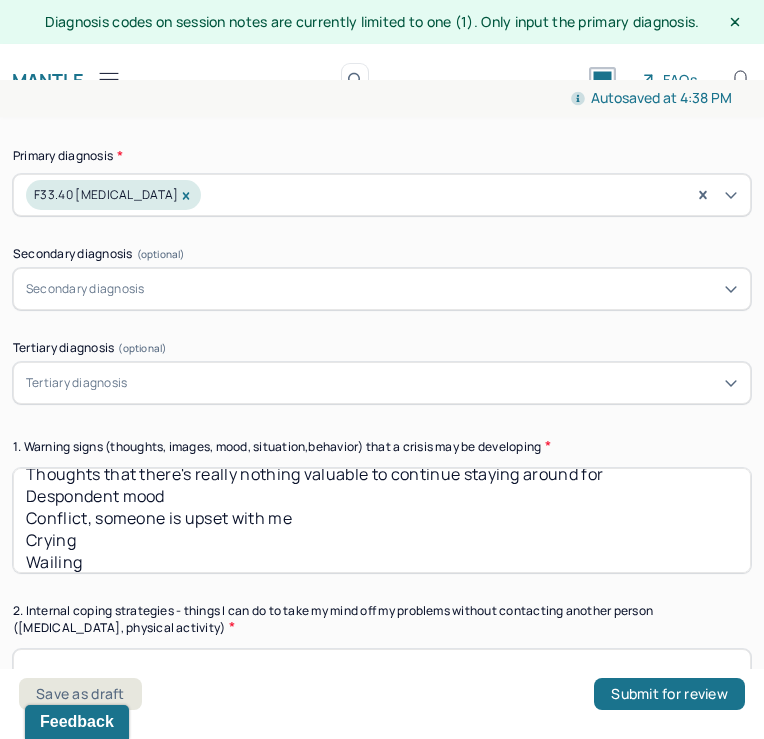 click on "Thoughts that there's really nothing valuable to continue staying around for
Despondent mood
Conflict, someone is upset with me
Crying
Wailing" at bounding box center (382, 520) 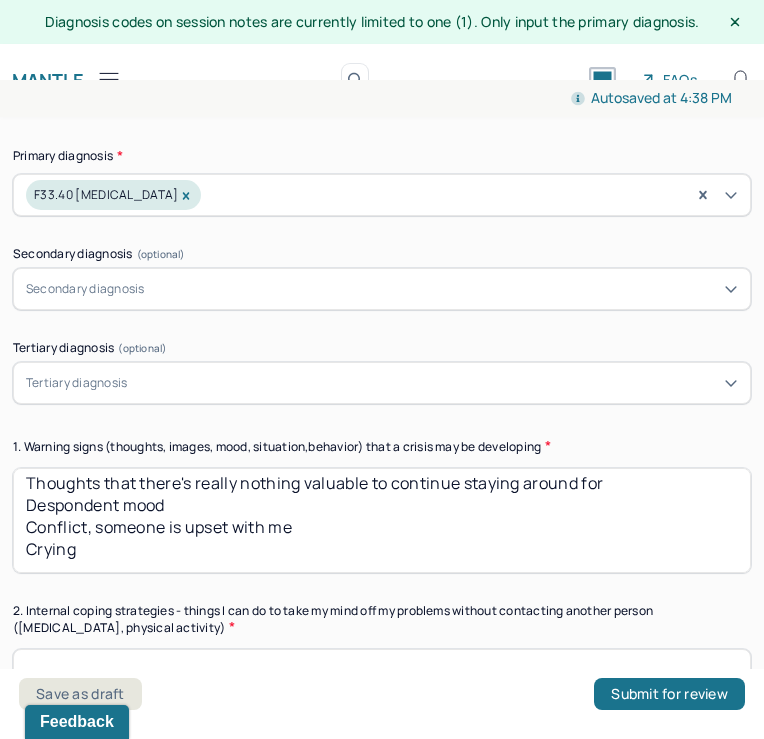 scroll, scrollTop: 8, scrollLeft: 0, axis: vertical 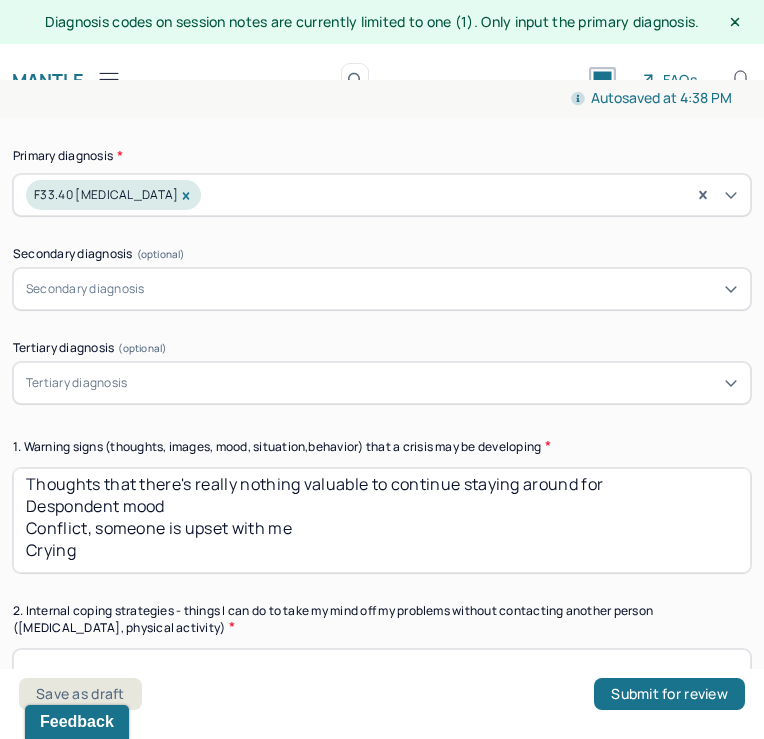click on "Thoughts that there's really nothing valuable to continue staying around for
Despondent mood
Conflict, someone is upset with me
Crying" at bounding box center [382, 520] 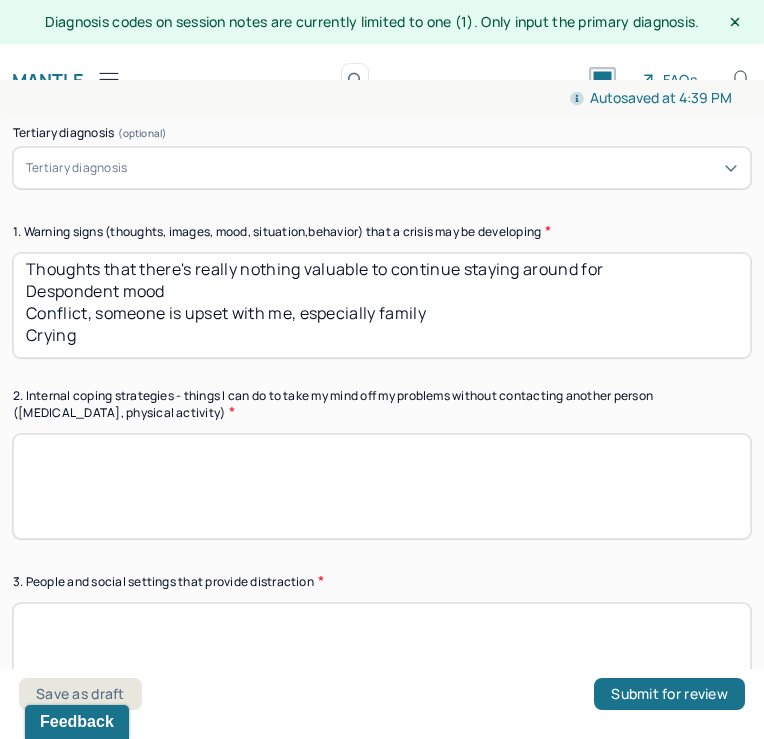 scroll, scrollTop: 546, scrollLeft: 0, axis: vertical 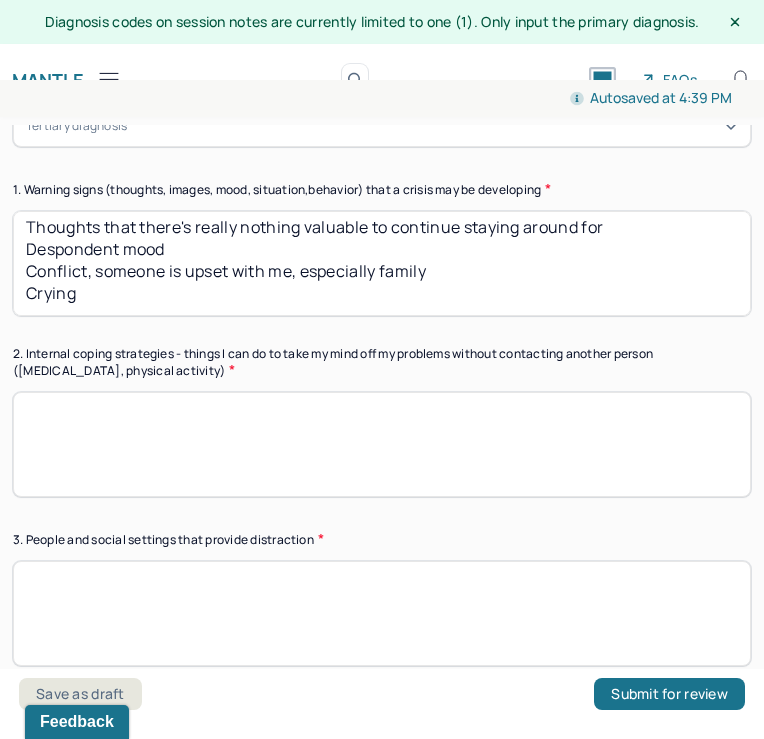 type on "Thoughts that there's really nothing valuable to continue staying around for
Despondent mood
Conflict, someone is upset with me, especially family
Crying" 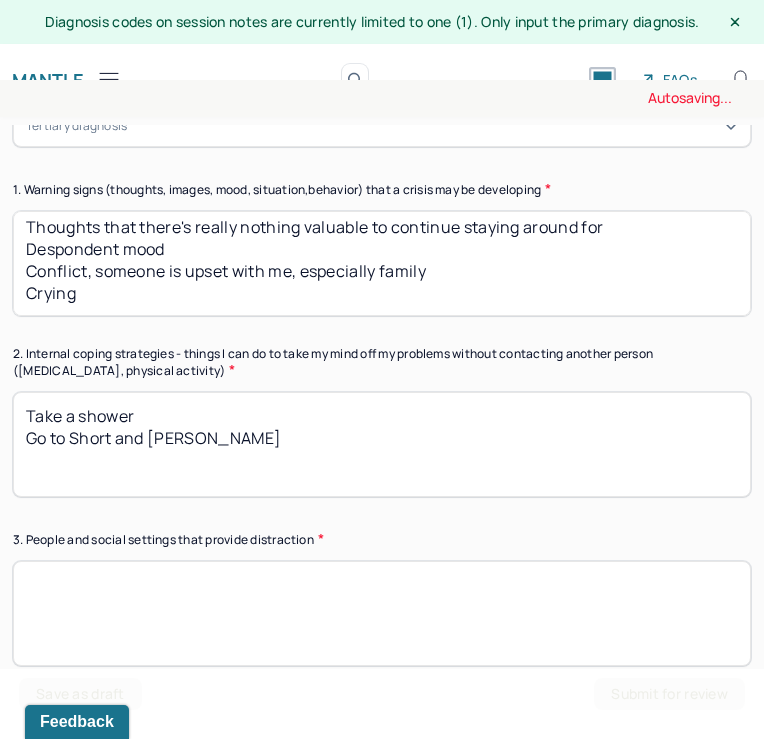 click on "Take a shower
Go to short and Sout" at bounding box center [382, 444] 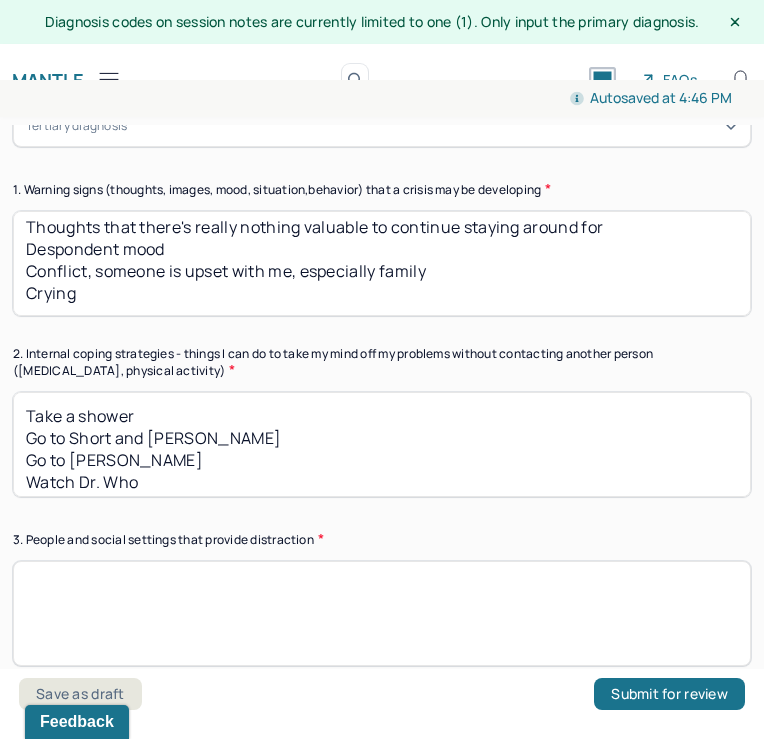 scroll, scrollTop: 18, scrollLeft: 0, axis: vertical 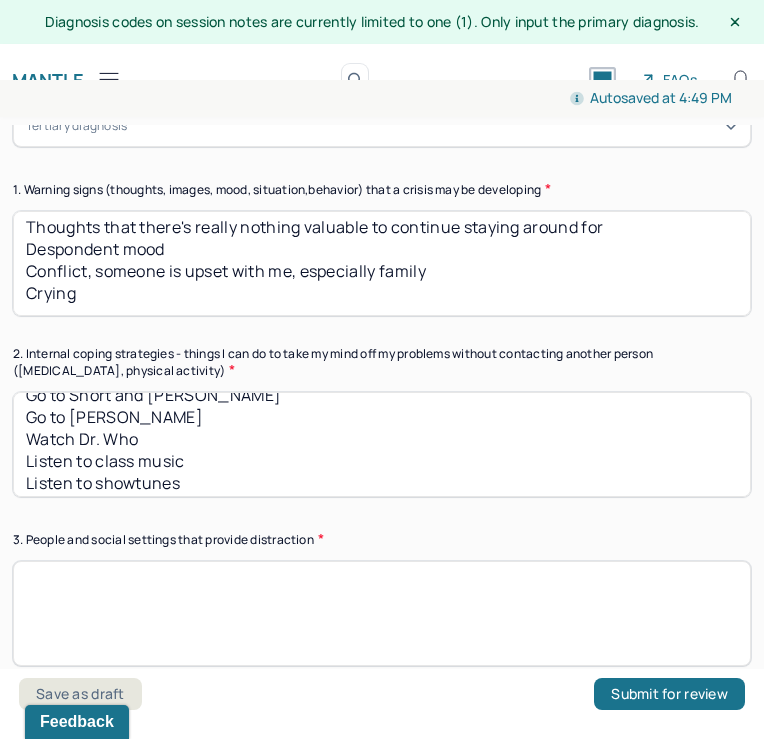 drag, startPoint x: 204, startPoint y: 485, endPoint x: 98, endPoint y: 468, distance: 107.35455 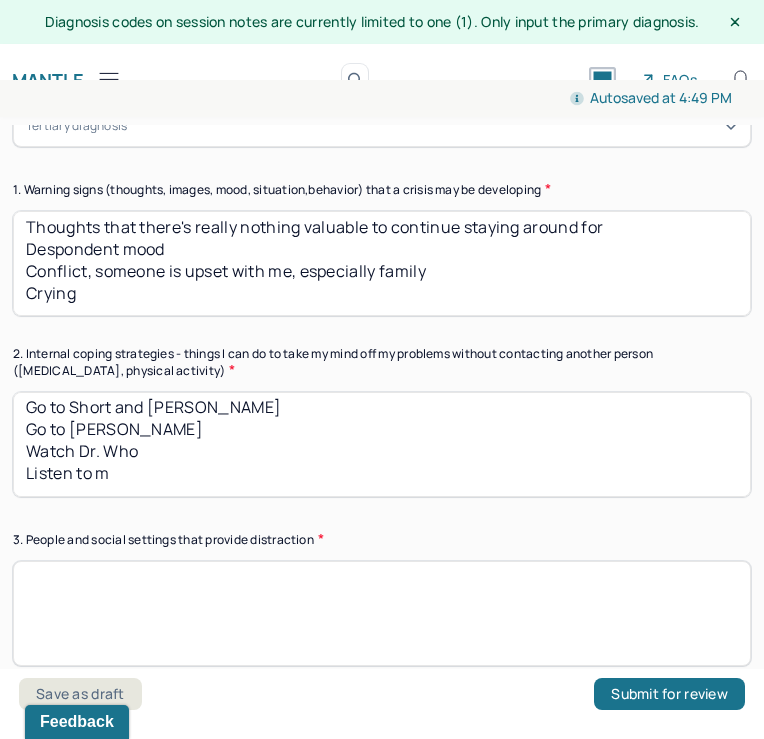 scroll, scrollTop: 30, scrollLeft: 0, axis: vertical 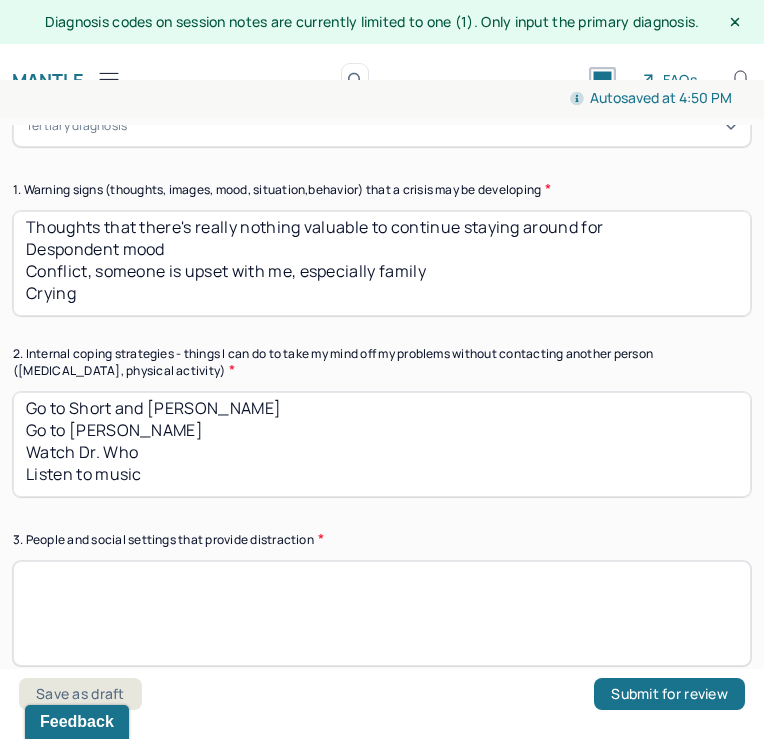 click on "Take a shower
Go to Short and [PERSON_NAME]
Go to [PERSON_NAME]
Watch Dr. Who
Listen to music" at bounding box center (382, 444) 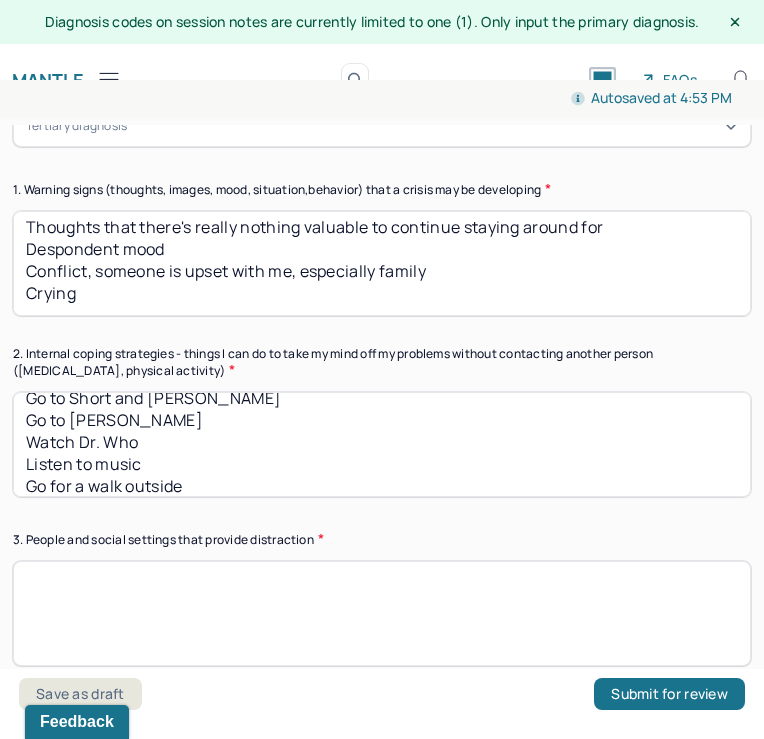 click at bounding box center (382, 613) 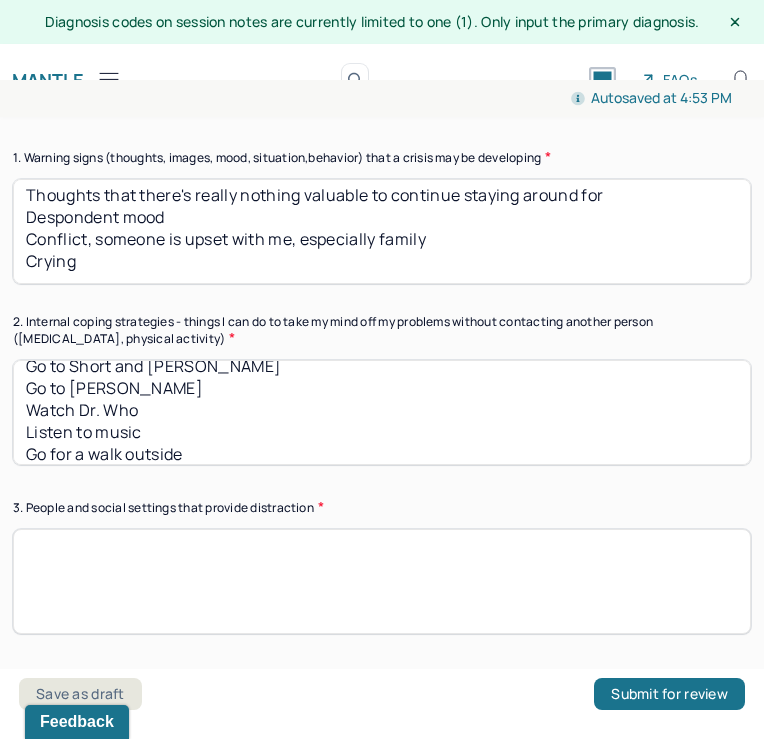 scroll, scrollTop: 568, scrollLeft: 0, axis: vertical 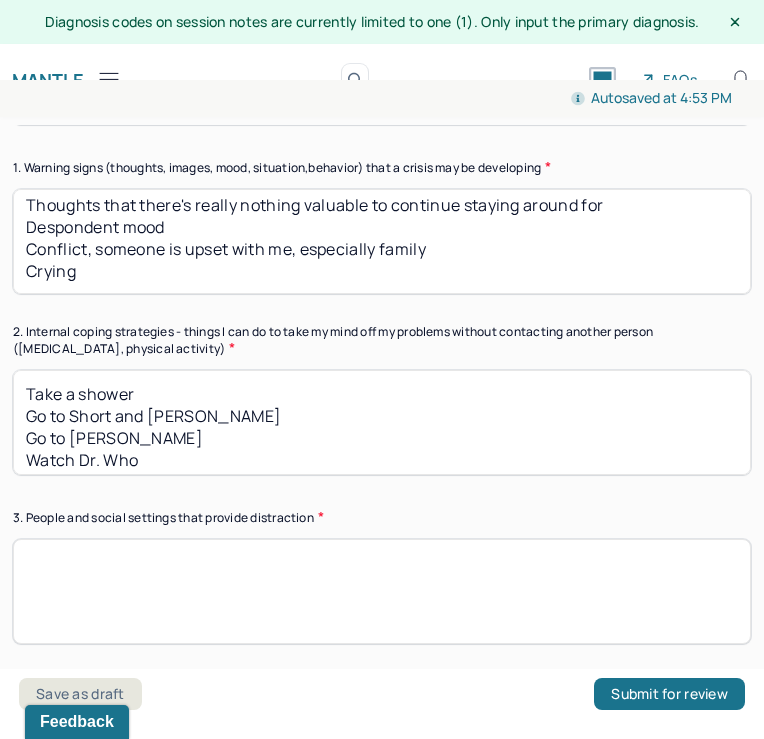 drag, startPoint x: 180, startPoint y: 438, endPoint x: -43, endPoint y: 408, distance: 225.0089 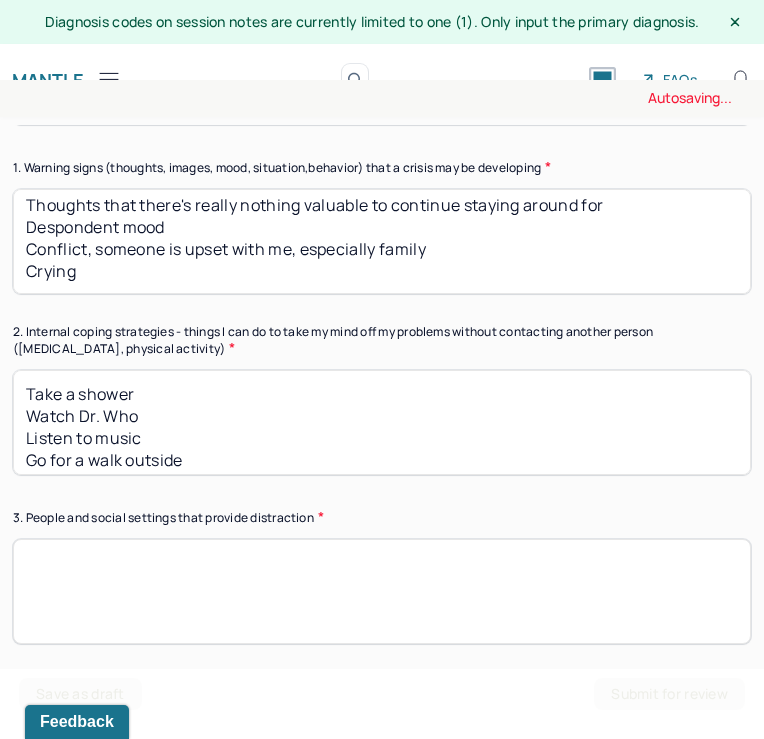 type on "Take a shower
Watch Dr. Who
Listen to music
Go for a walk outside" 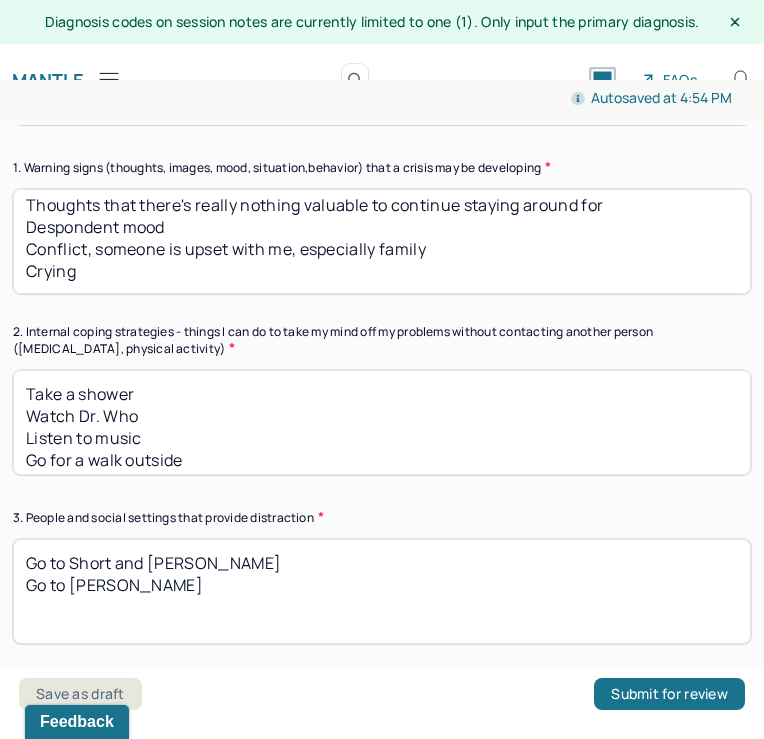 scroll, scrollTop: 8, scrollLeft: 0, axis: vertical 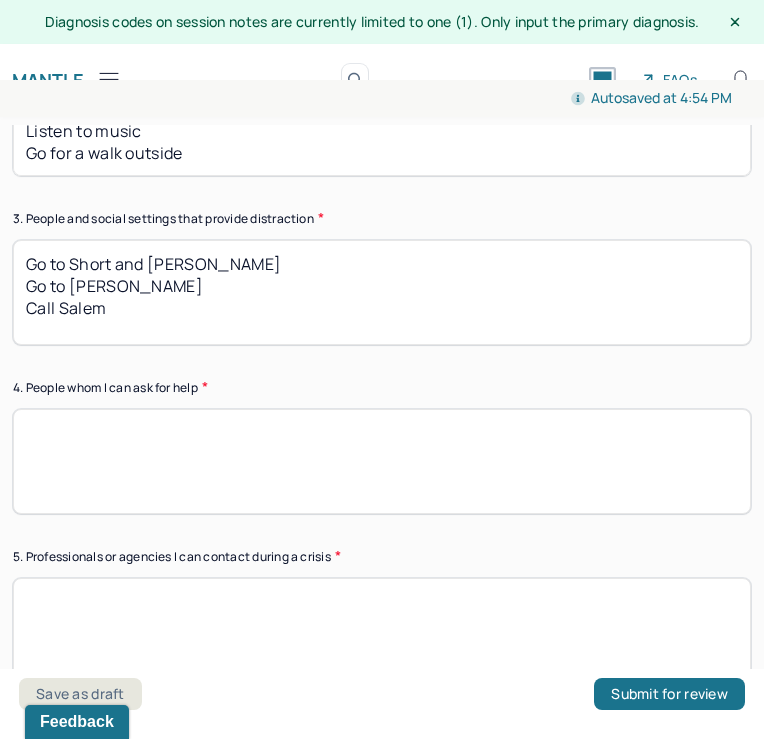 click on "Go to Short and [PERSON_NAME]
Go to [PERSON_NAME]
Call Salem" at bounding box center (382, 292) 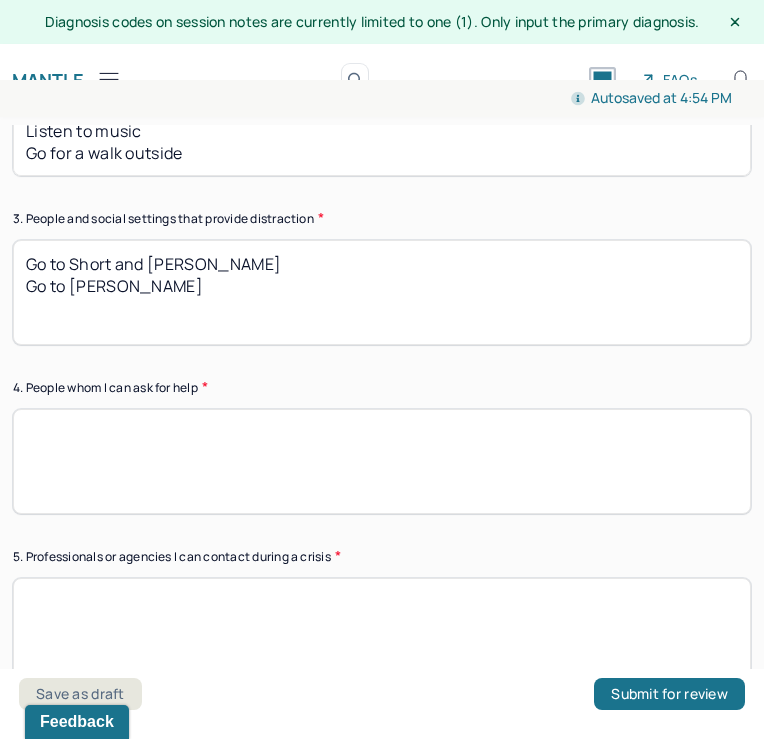 type on "Go to Short and [PERSON_NAME]
Go to [PERSON_NAME]" 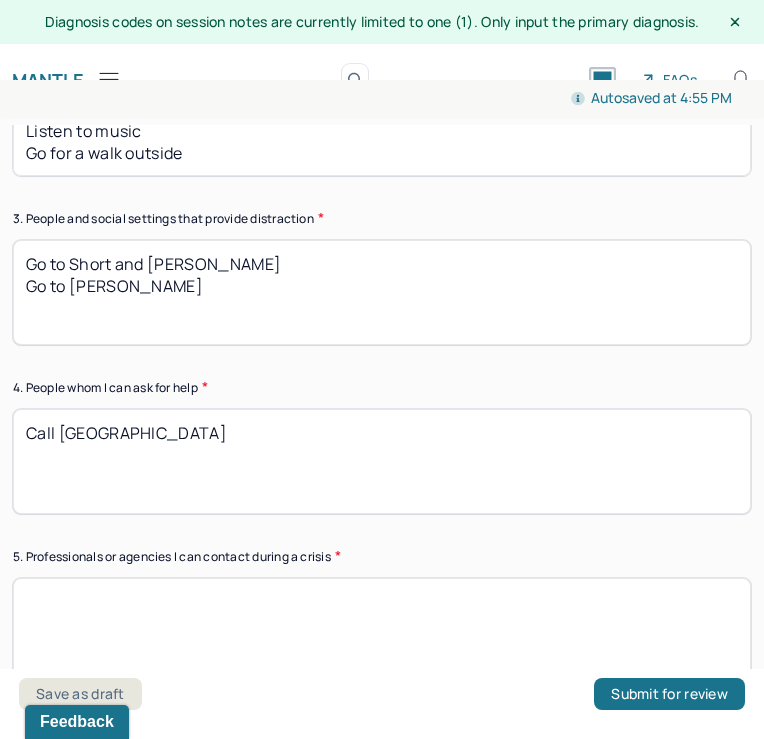 click on "Call [GEOGRAPHIC_DATA]" at bounding box center (382, 461) 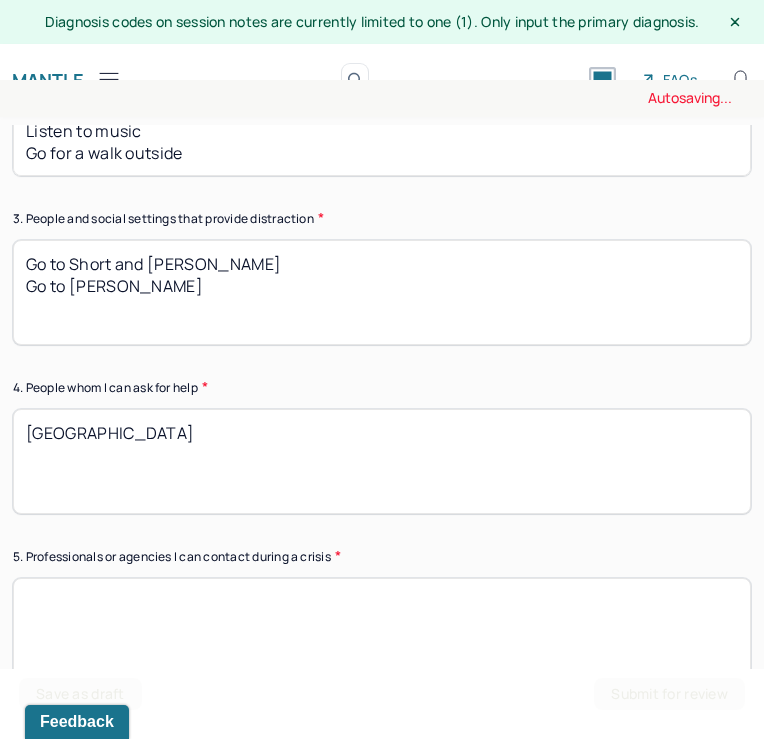 click on "Call [GEOGRAPHIC_DATA]" at bounding box center (382, 461) 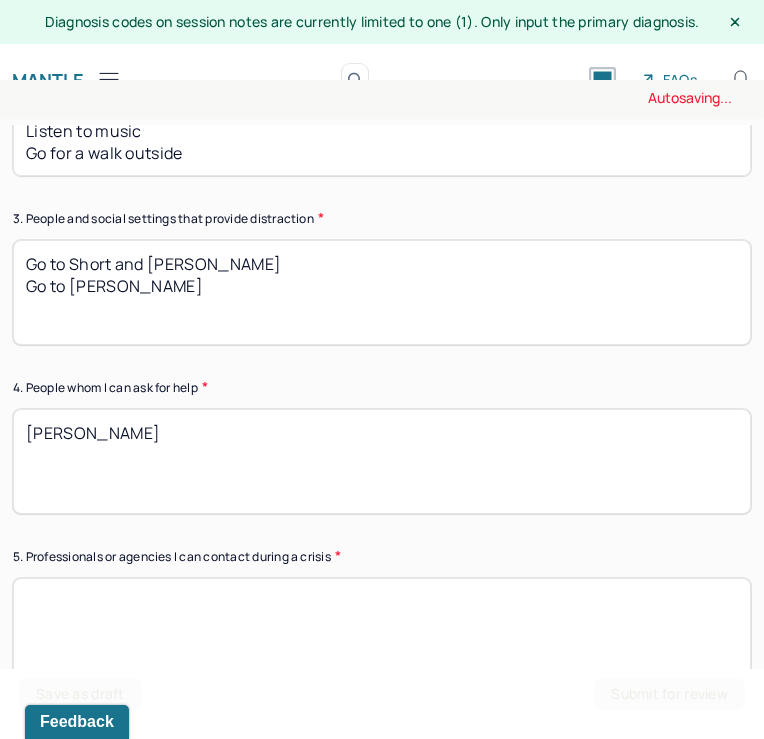 click on "[PERSON_NAME]" at bounding box center [382, 461] 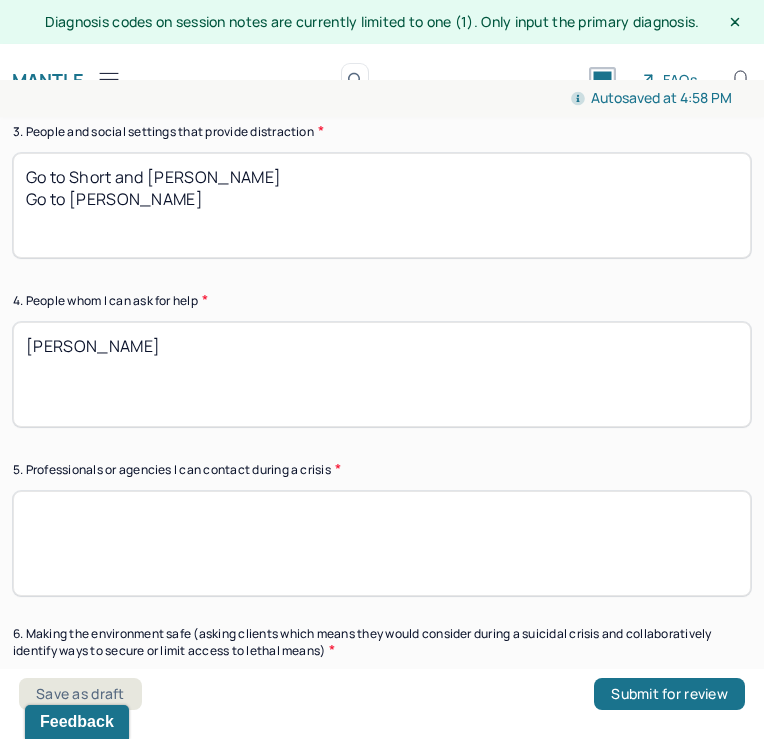scroll, scrollTop: 961, scrollLeft: 0, axis: vertical 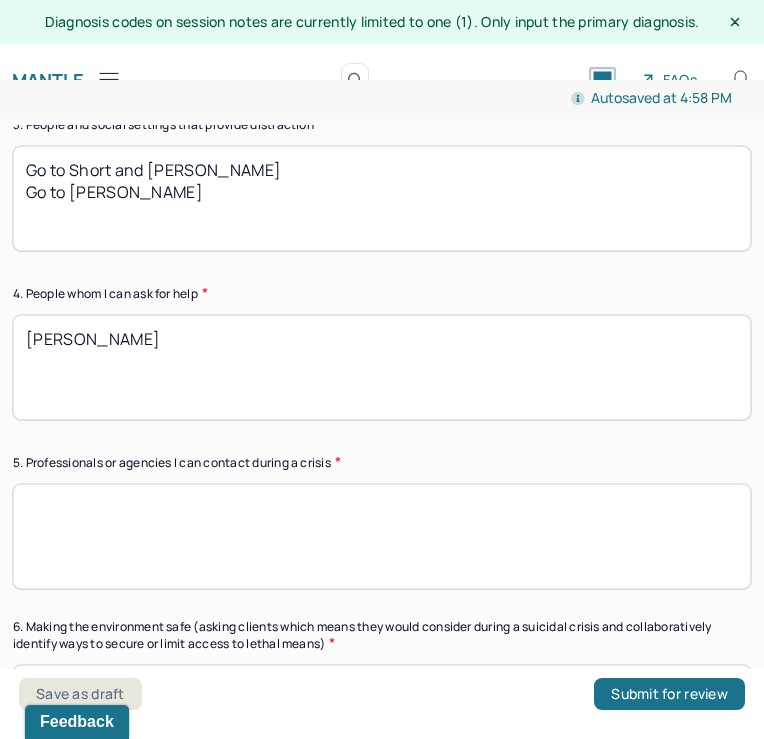 type on "[PERSON_NAME]" 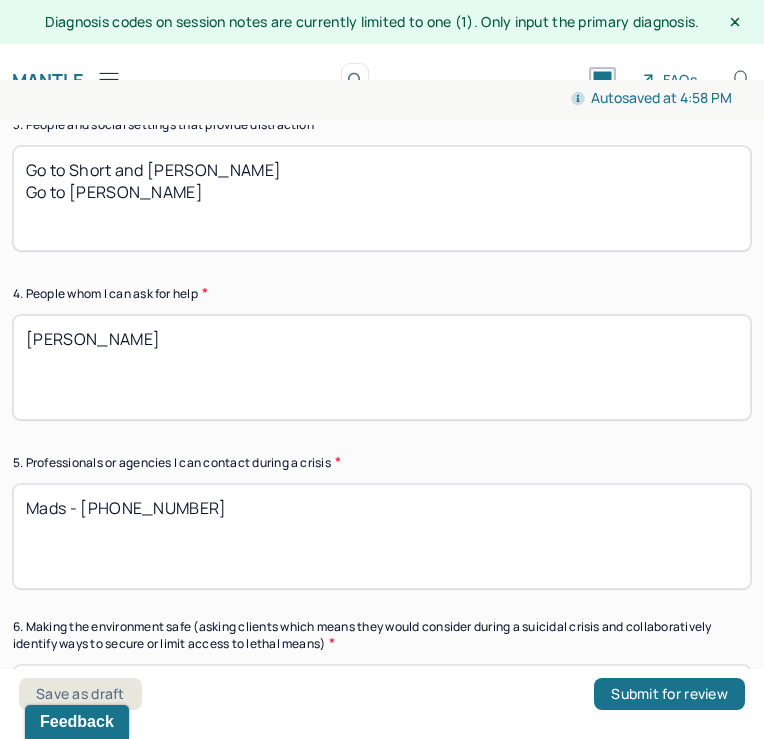 click on "Mads - [PHONE_NUMBER]" at bounding box center [382, 536] 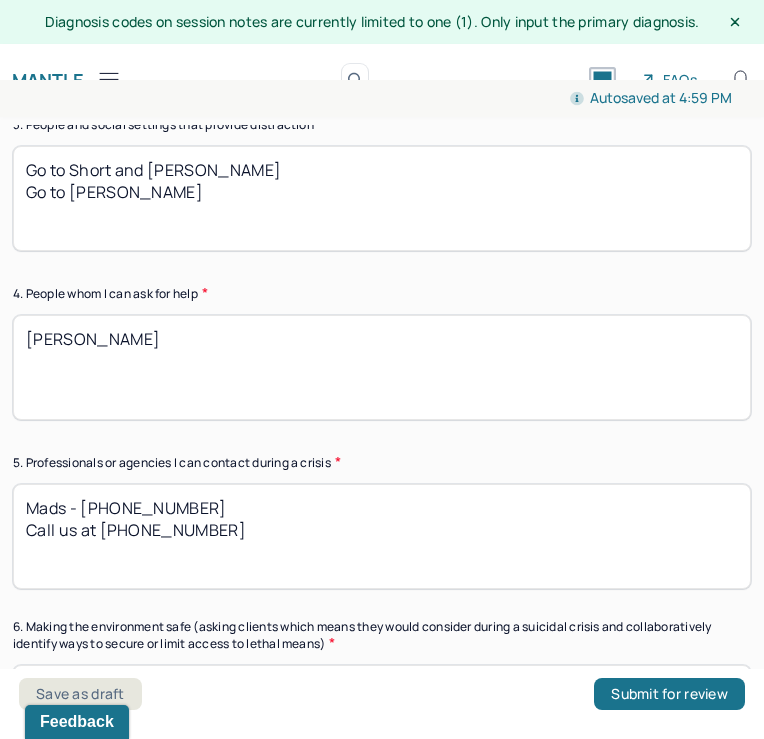 drag, startPoint x: 96, startPoint y: 528, endPoint x: 15, endPoint y: 519, distance: 81.49847 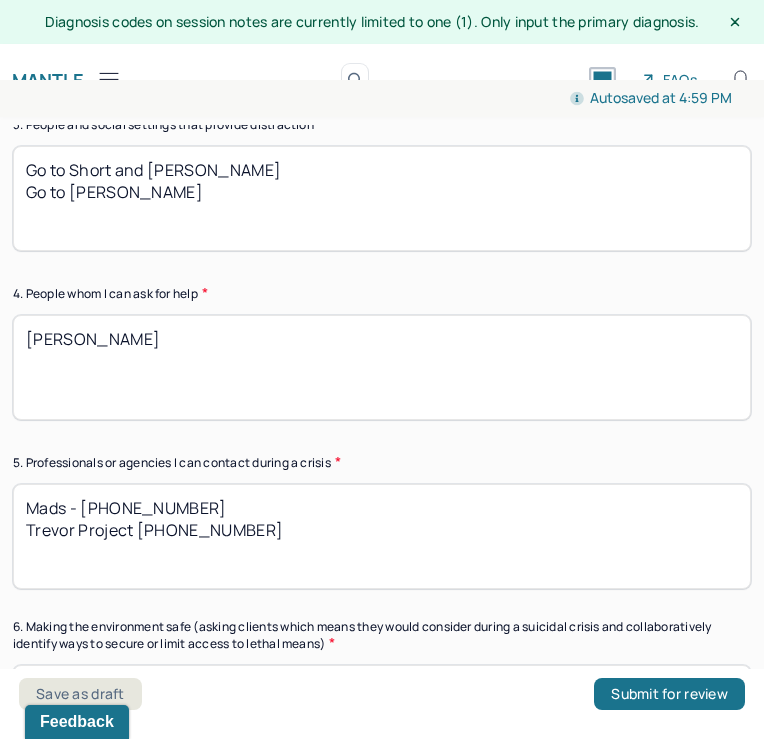 click on "Mads - [PHONE_NUMBER]
Trevor Project [PHONE_NUMBER]" at bounding box center [382, 536] 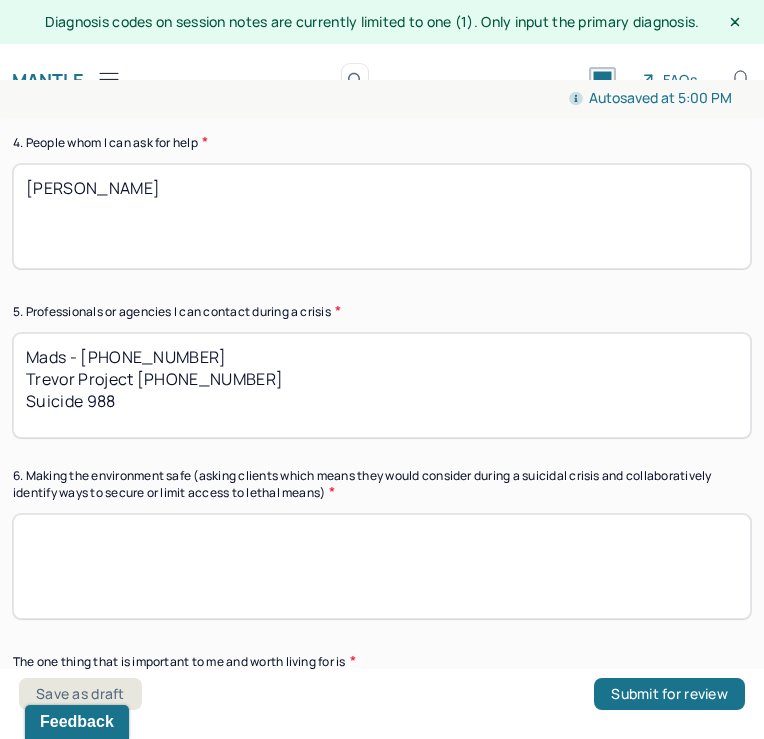 scroll, scrollTop: 1121, scrollLeft: 0, axis: vertical 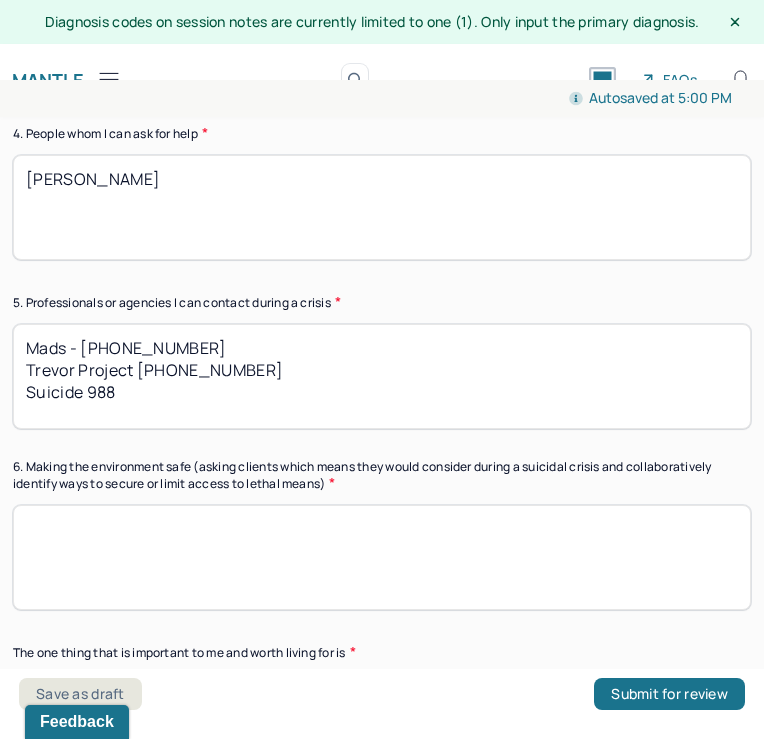 type on "Mads - [PHONE_NUMBER]
Trevor Project [PHONE_NUMBER]
Suicide 988" 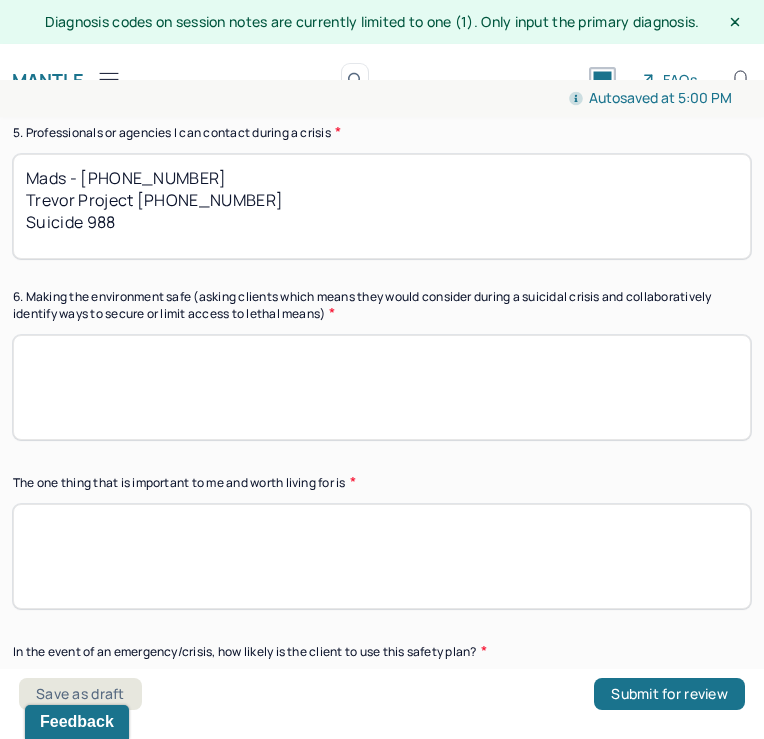scroll, scrollTop: 1309, scrollLeft: 0, axis: vertical 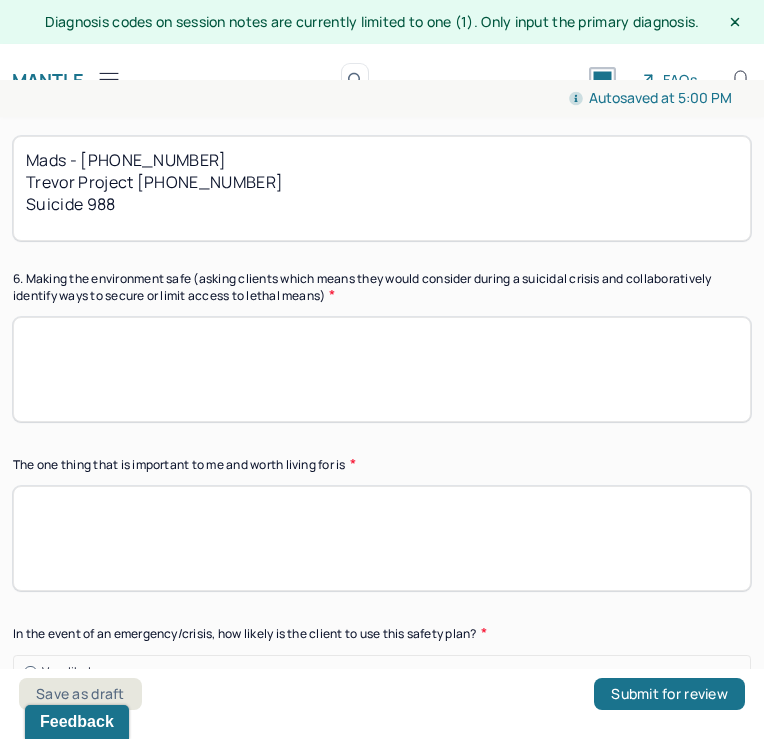 type on "T" 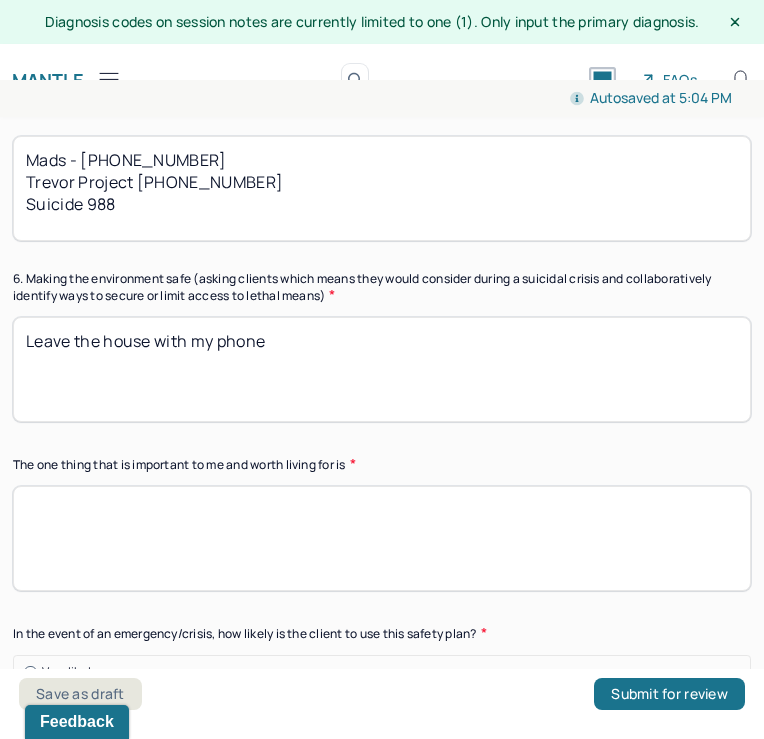 click on "Leave the house with my phone" at bounding box center (382, 369) 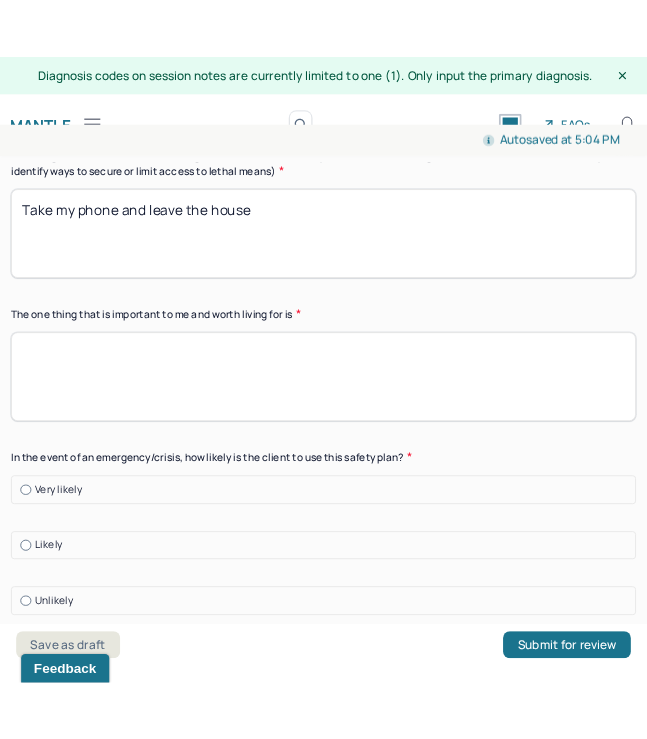 scroll, scrollTop: 1405, scrollLeft: 0, axis: vertical 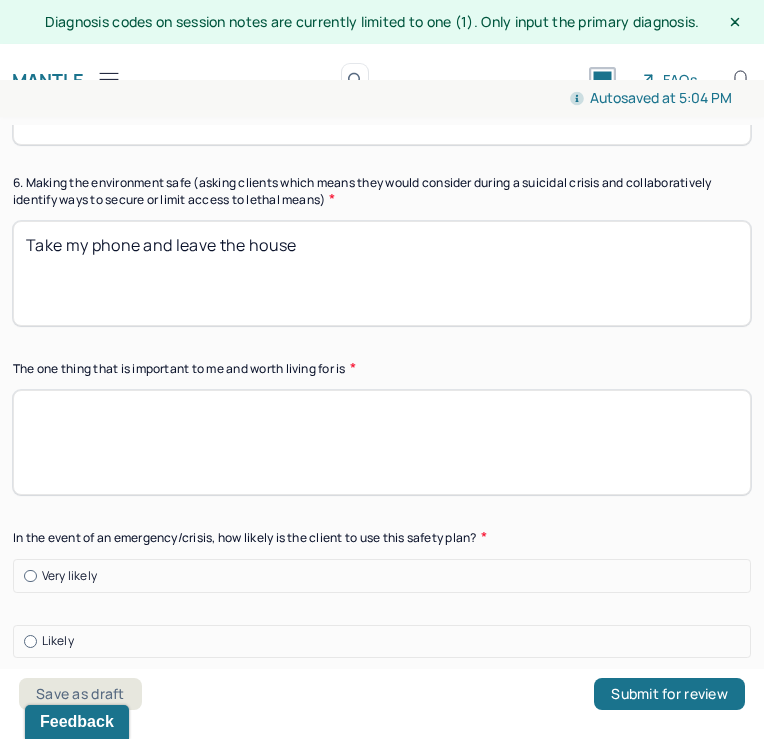 type on "Take my phone and leave the house" 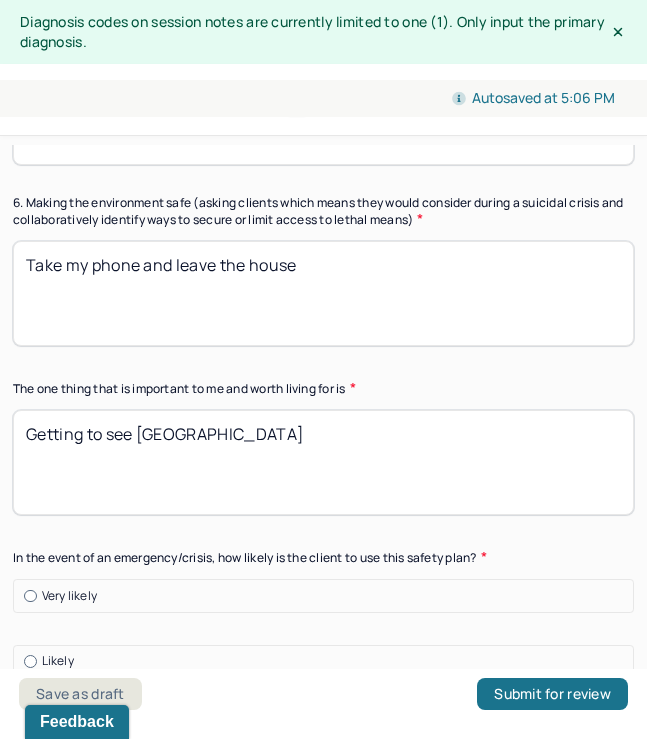 scroll, scrollTop: 46, scrollLeft: 0, axis: vertical 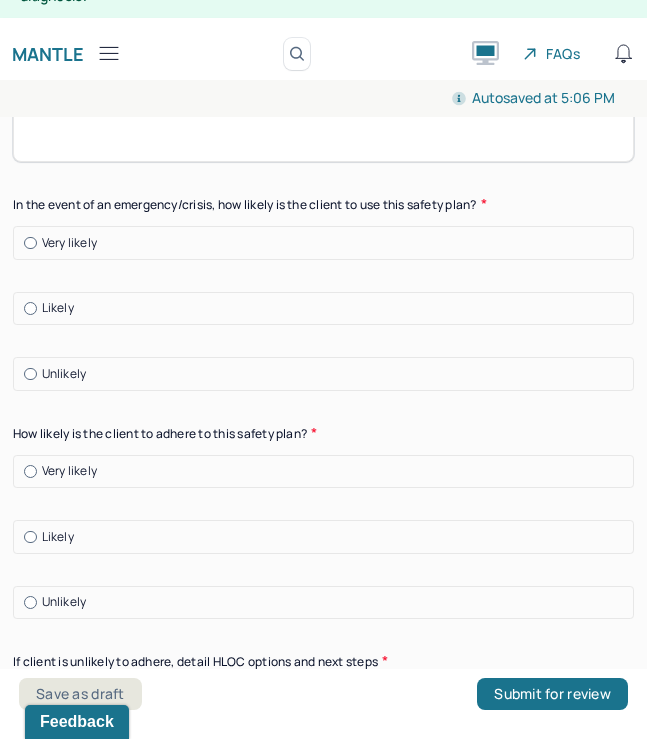 type on "Getting to see [GEOGRAPHIC_DATA]" 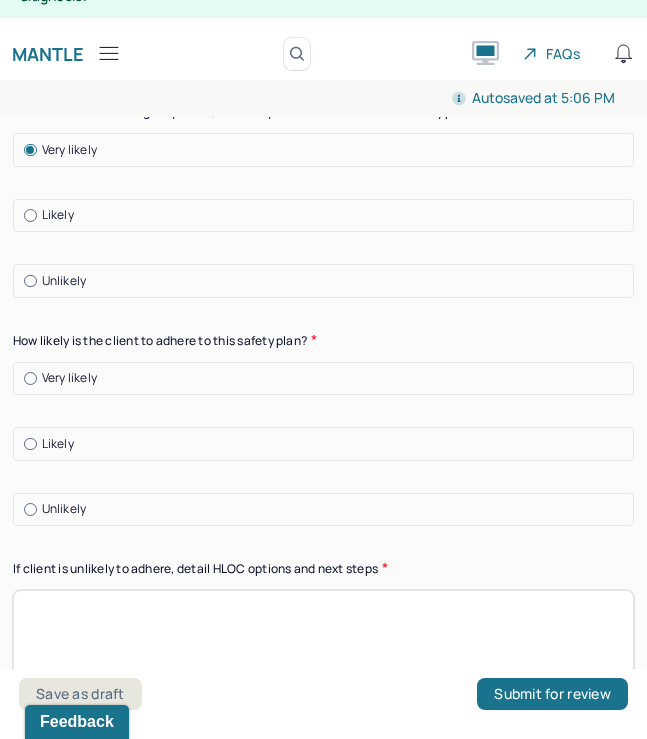 scroll, scrollTop: 1806, scrollLeft: 0, axis: vertical 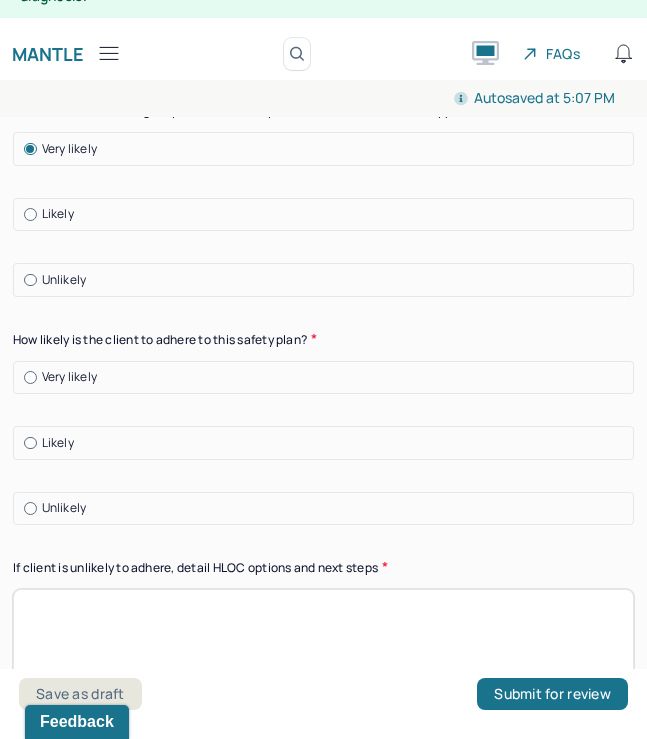click at bounding box center [30, 443] 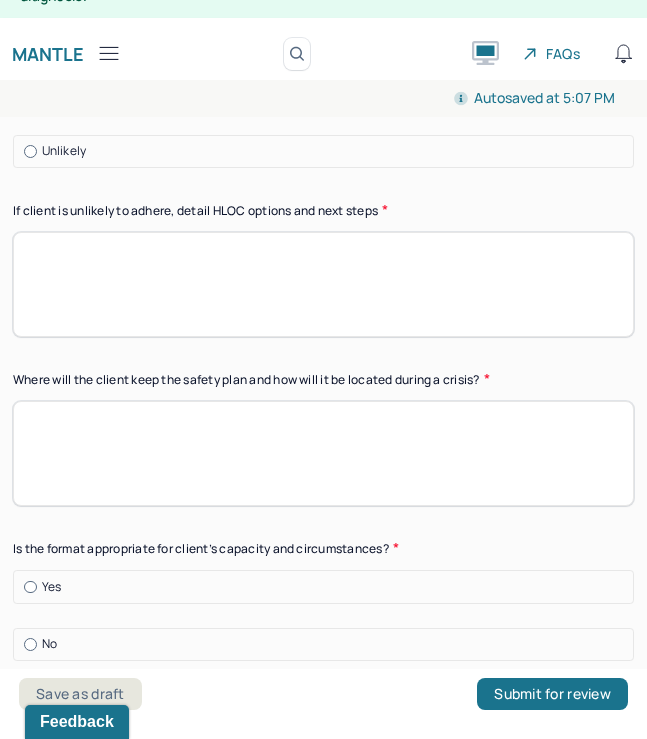 scroll, scrollTop: 2203, scrollLeft: 0, axis: vertical 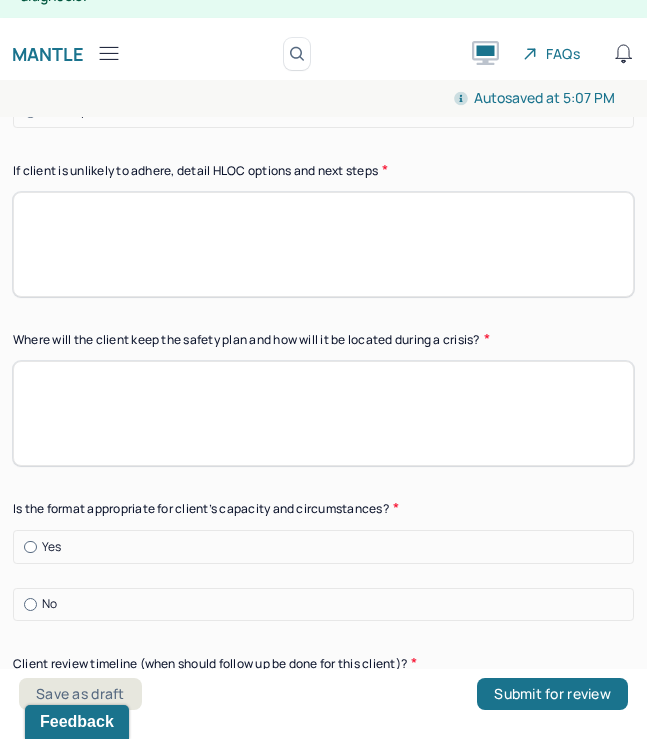 click at bounding box center (323, 244) 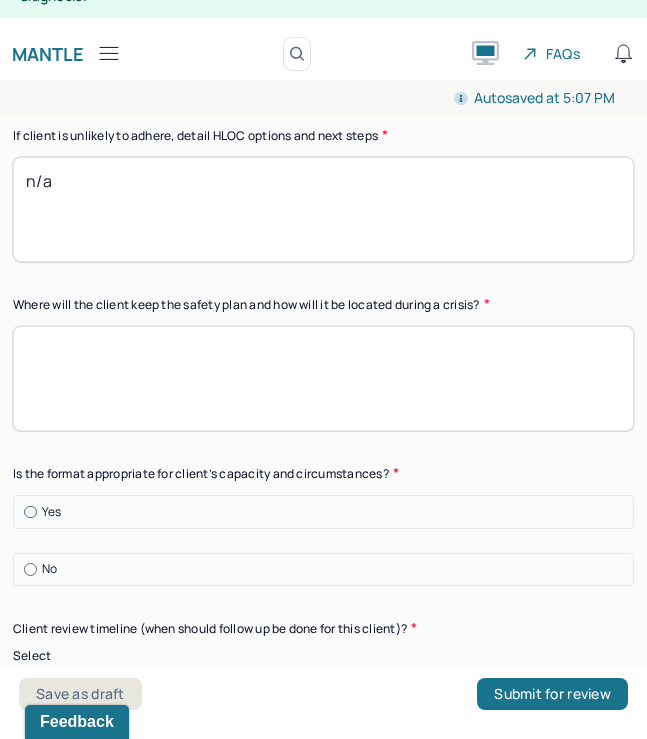 scroll, scrollTop: 2239, scrollLeft: 0, axis: vertical 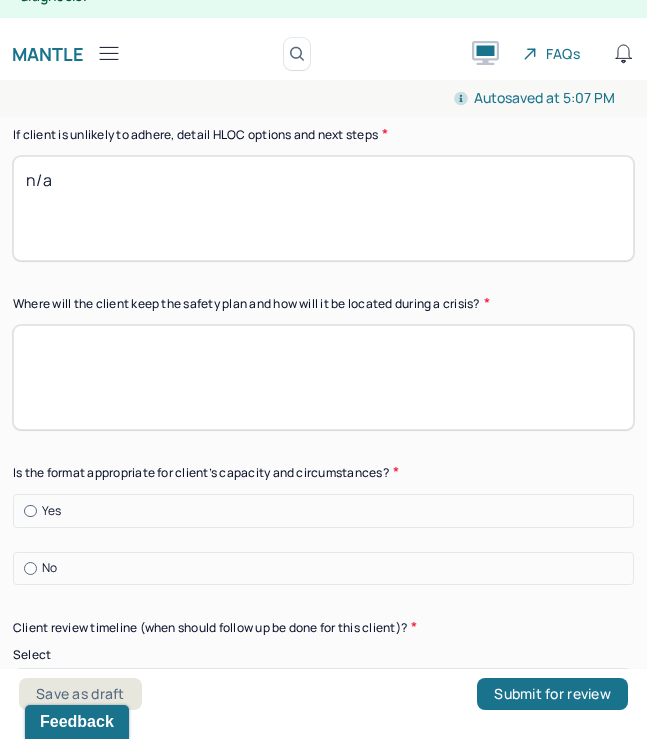 type on "n/a" 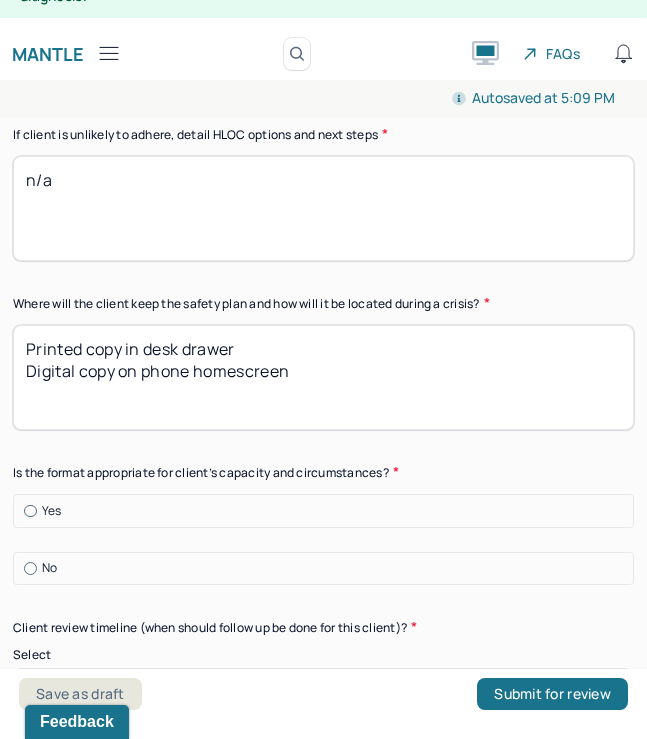 type on "Printed copy in desk drawer
Digital copy on phone homescreen" 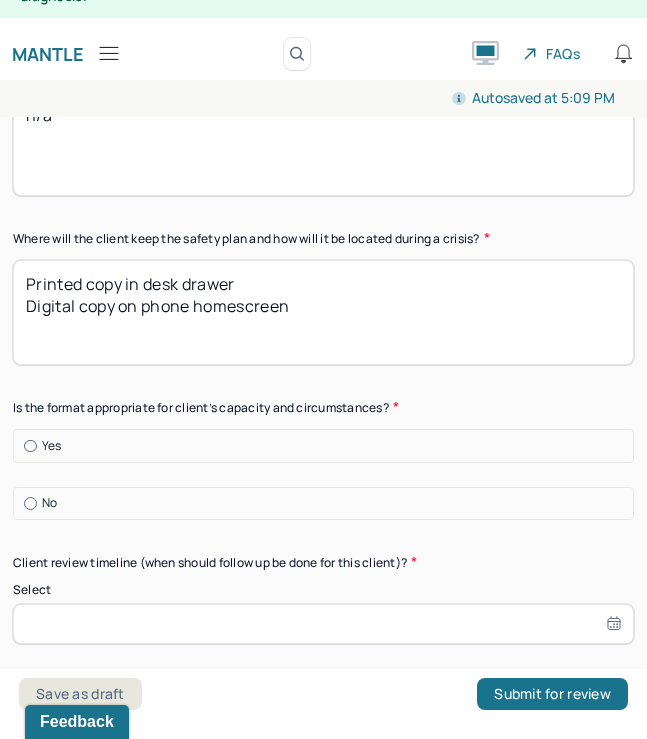 scroll, scrollTop: 2331, scrollLeft: 0, axis: vertical 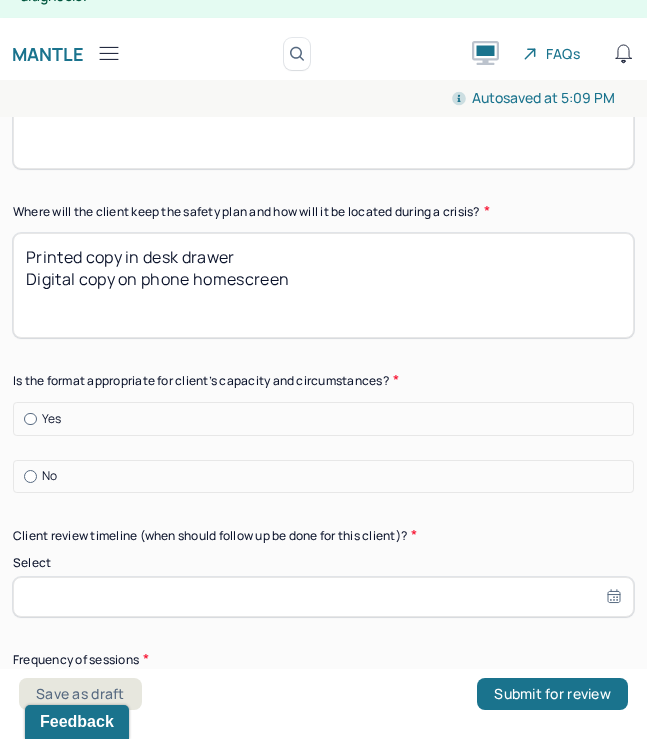 click at bounding box center (30, 419) 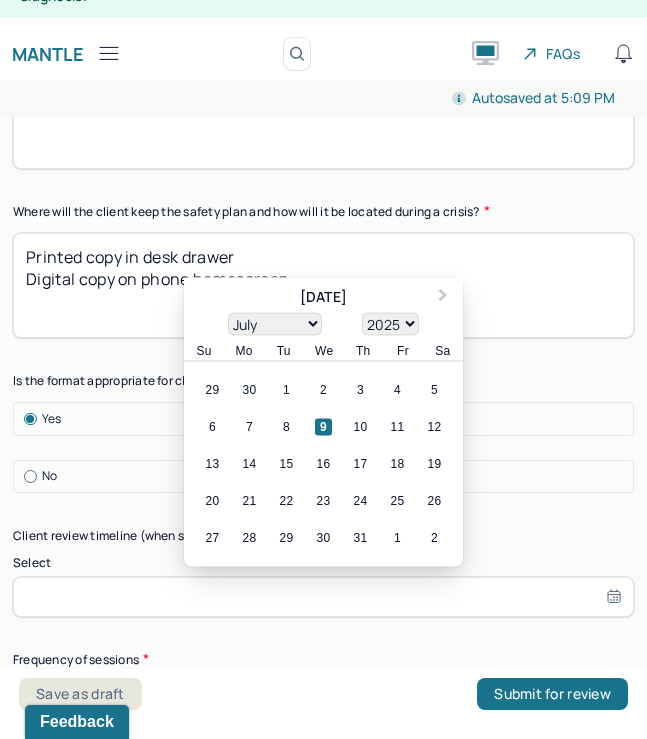 click at bounding box center [323, 597] 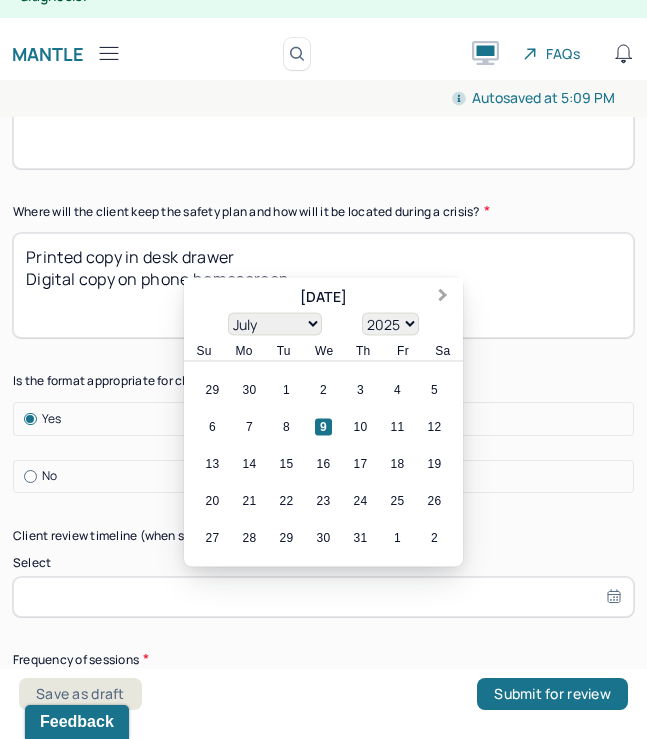 click on "Next Month" at bounding box center [445, 299] 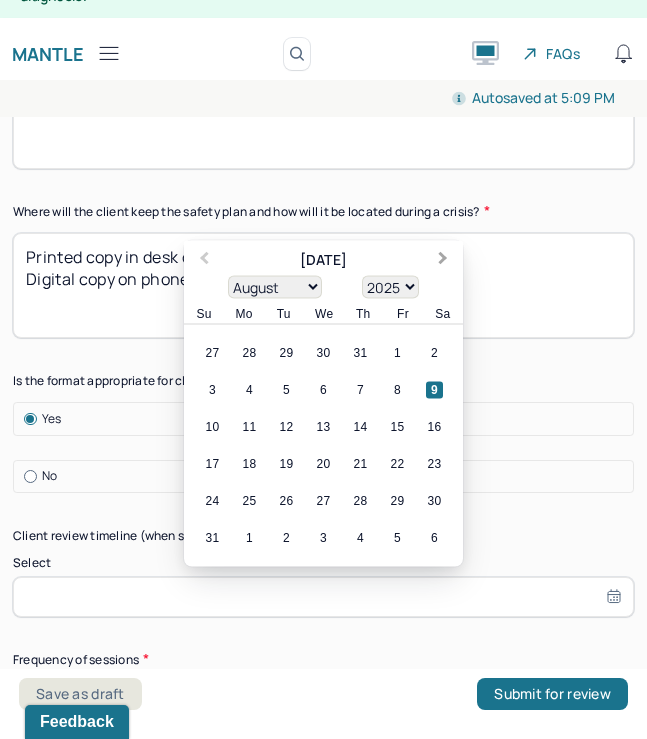click on "Next Month" at bounding box center (443, 260) 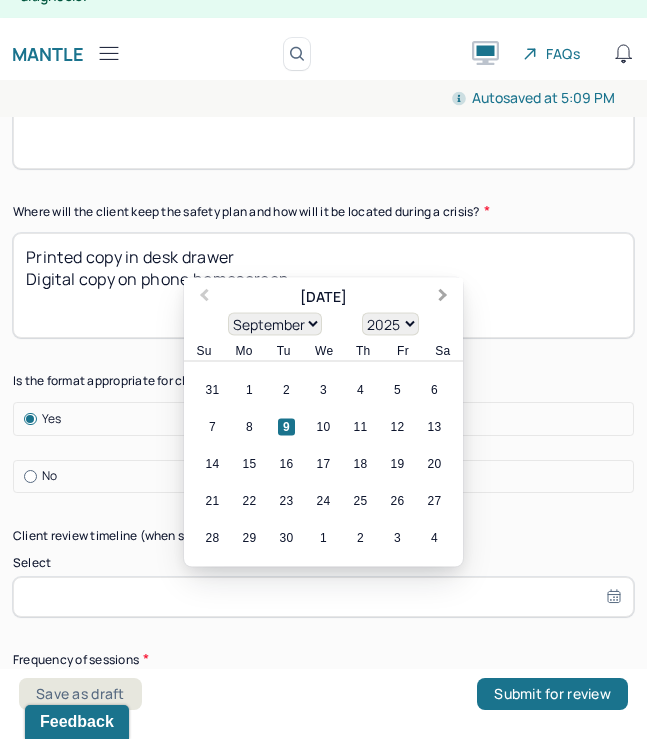 click on "Next Month" at bounding box center (445, 299) 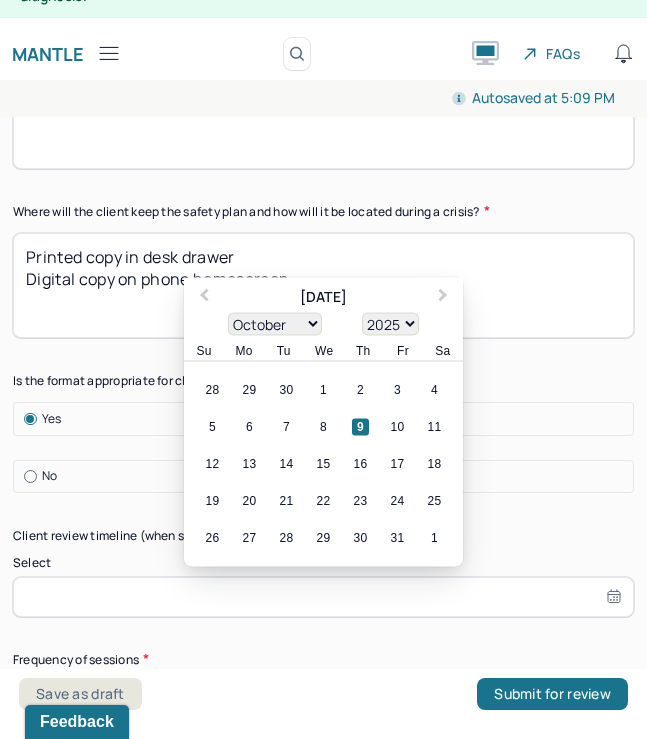 click on "9" at bounding box center (360, 427) 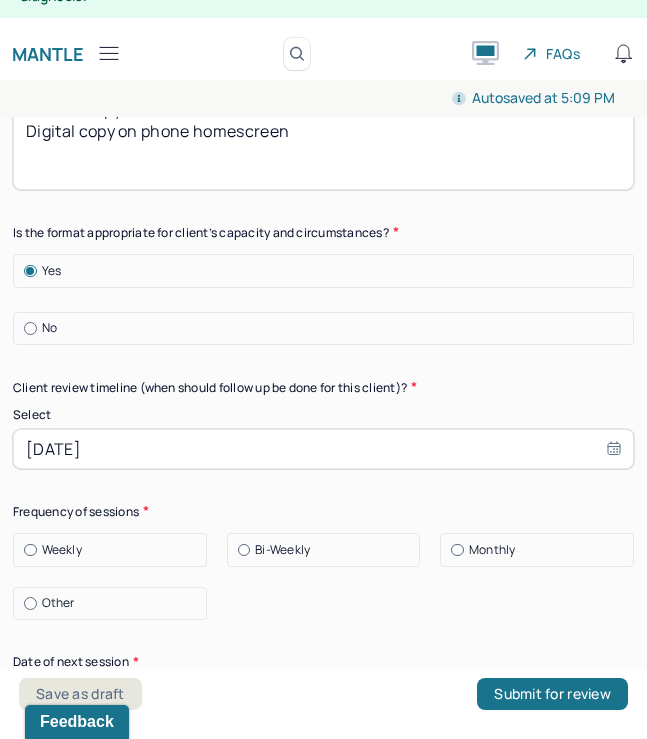 scroll, scrollTop: 2480, scrollLeft: 0, axis: vertical 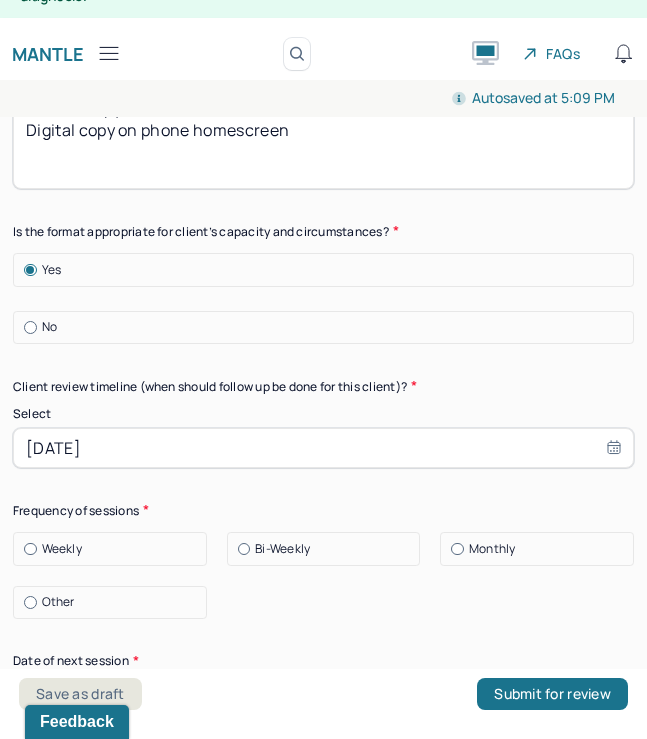 click on "Weekly" at bounding box center (62, 549) 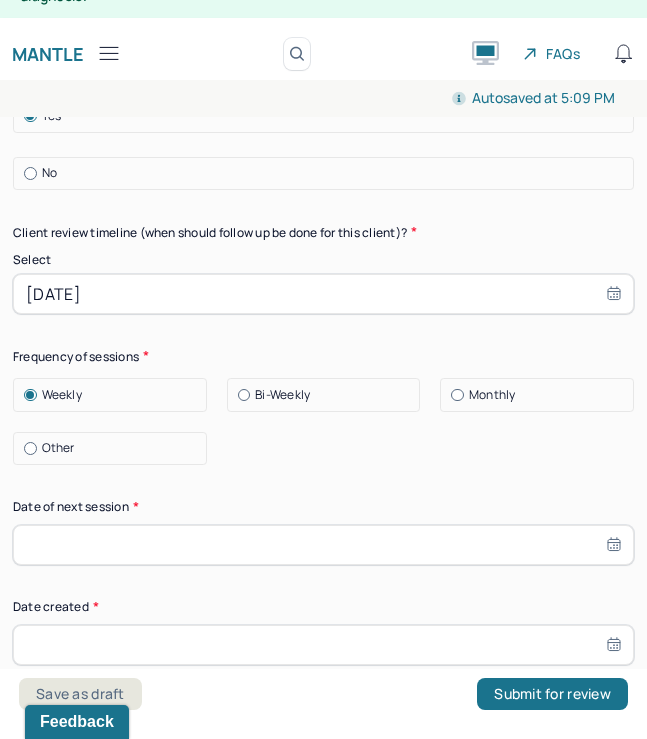 scroll, scrollTop: 2797, scrollLeft: 0, axis: vertical 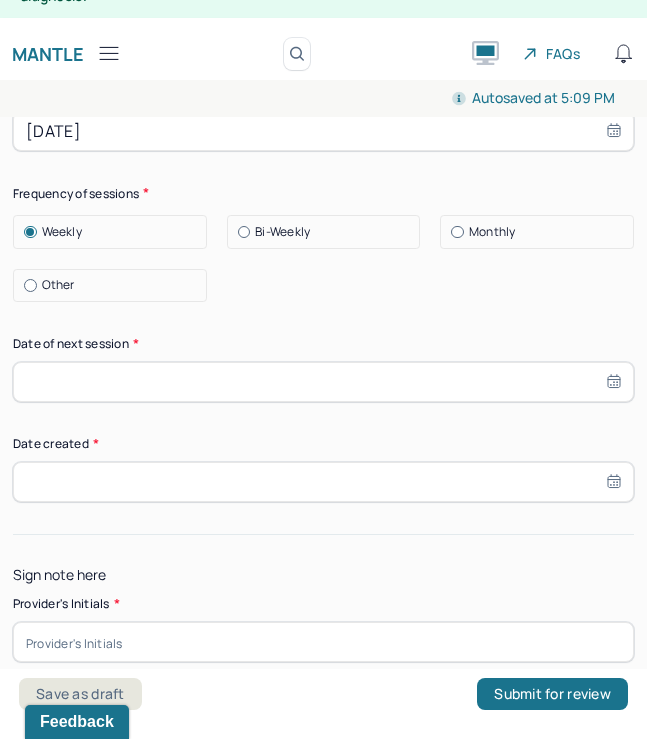 select on "6" 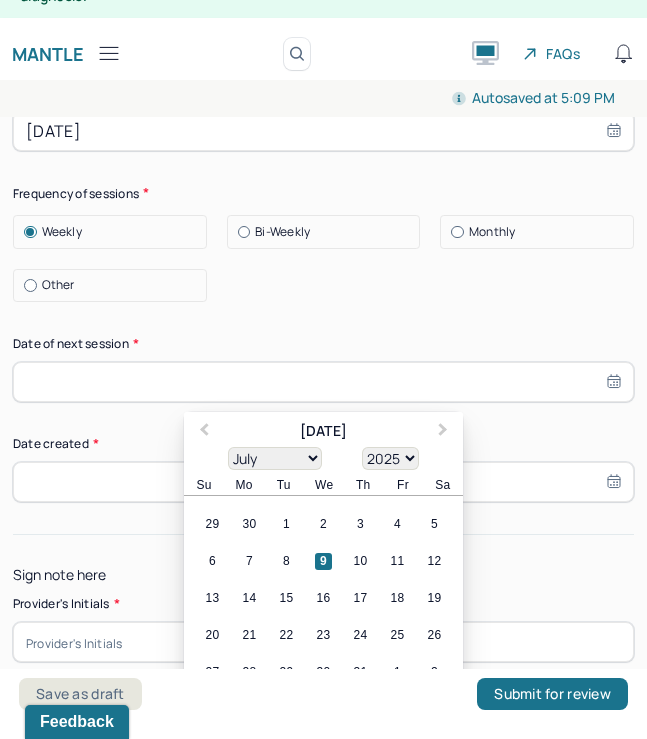 click at bounding box center [323, 382] 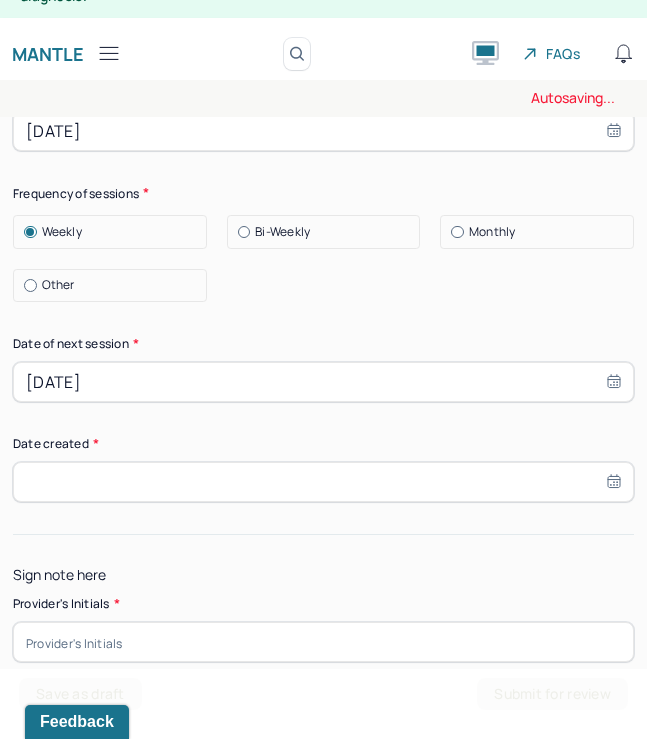 click on "[DATE]" at bounding box center [323, 382] 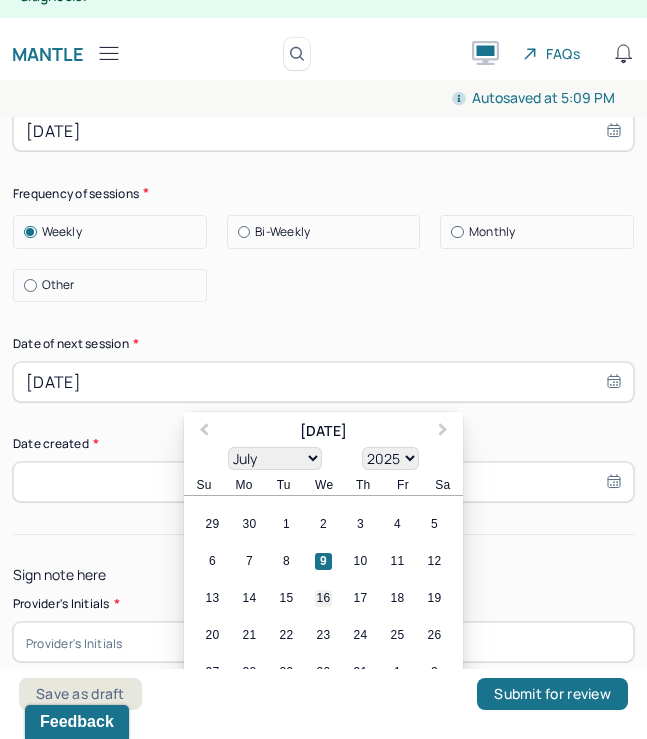 click on "16" at bounding box center (323, 598) 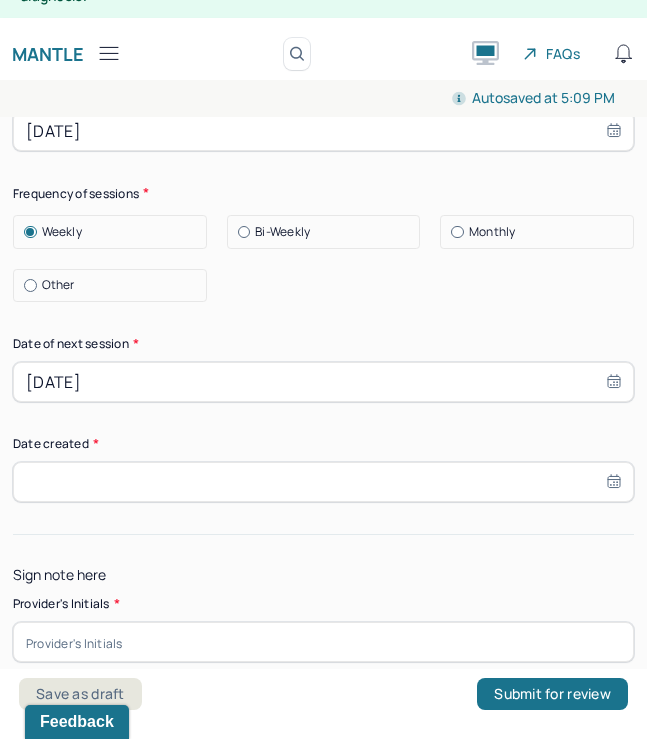 click at bounding box center (323, 482) 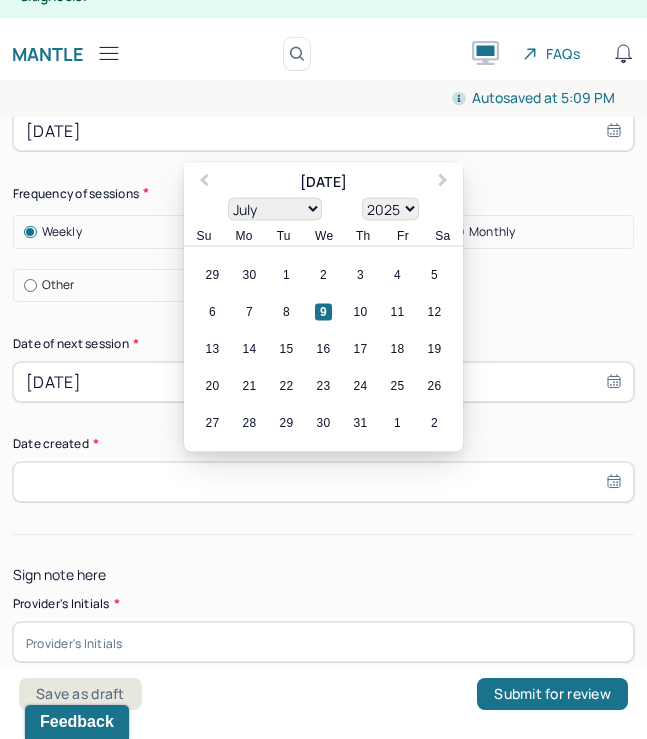 click on "9" at bounding box center [323, 312] 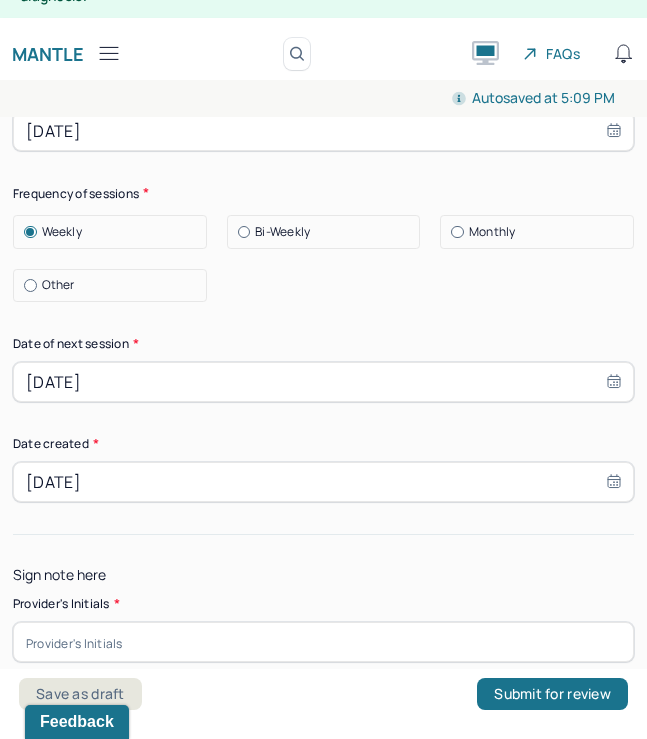 click at bounding box center (323, 642) 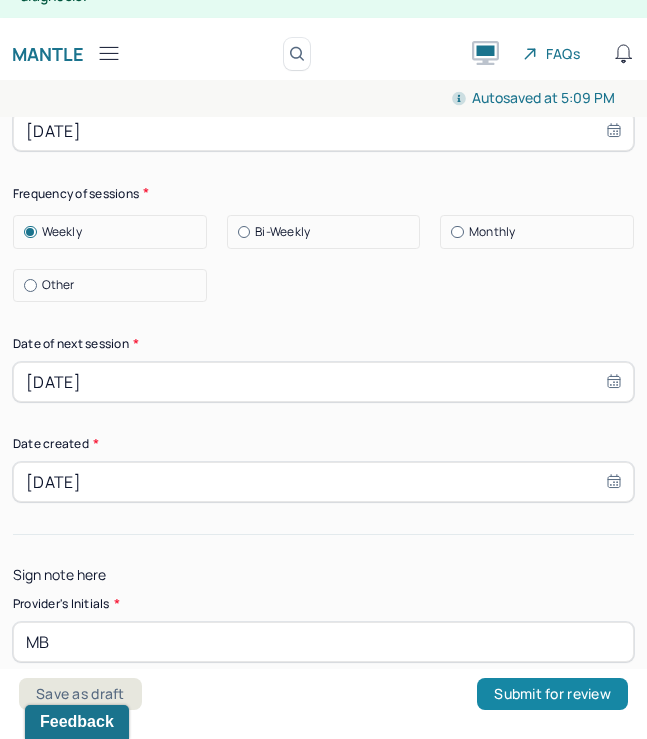 type on "MB" 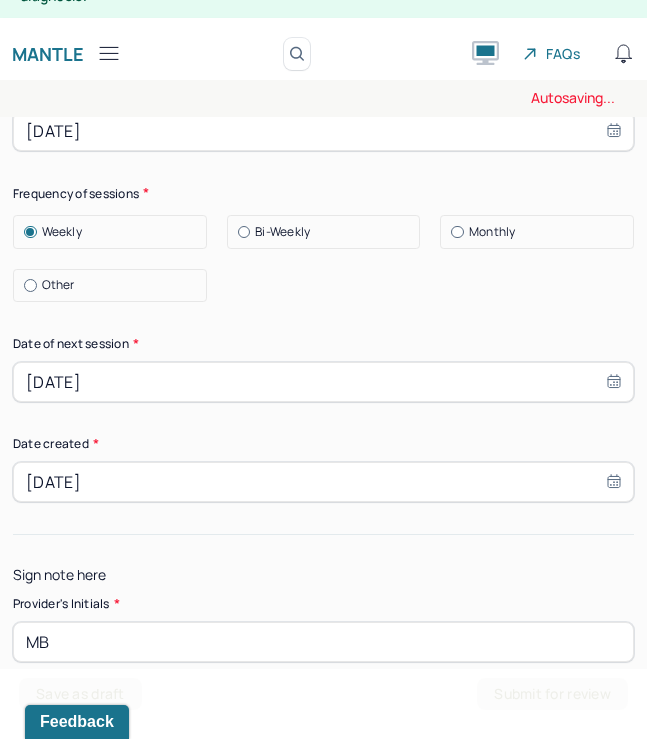 click on "Submit for review" at bounding box center [552, 694] 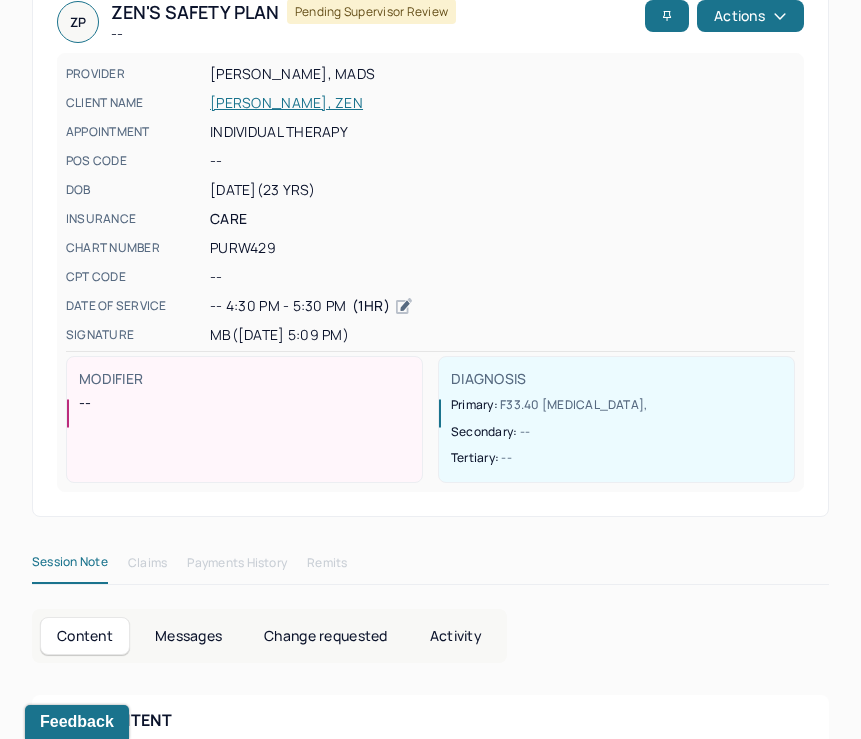 scroll, scrollTop: 0, scrollLeft: 0, axis: both 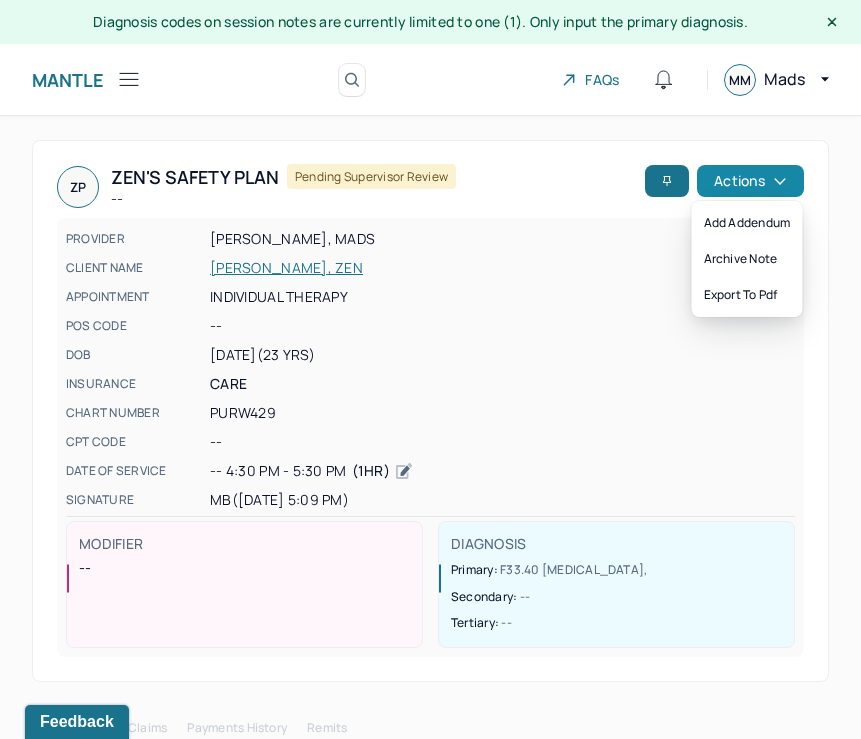 click on "Actions" at bounding box center [750, 181] 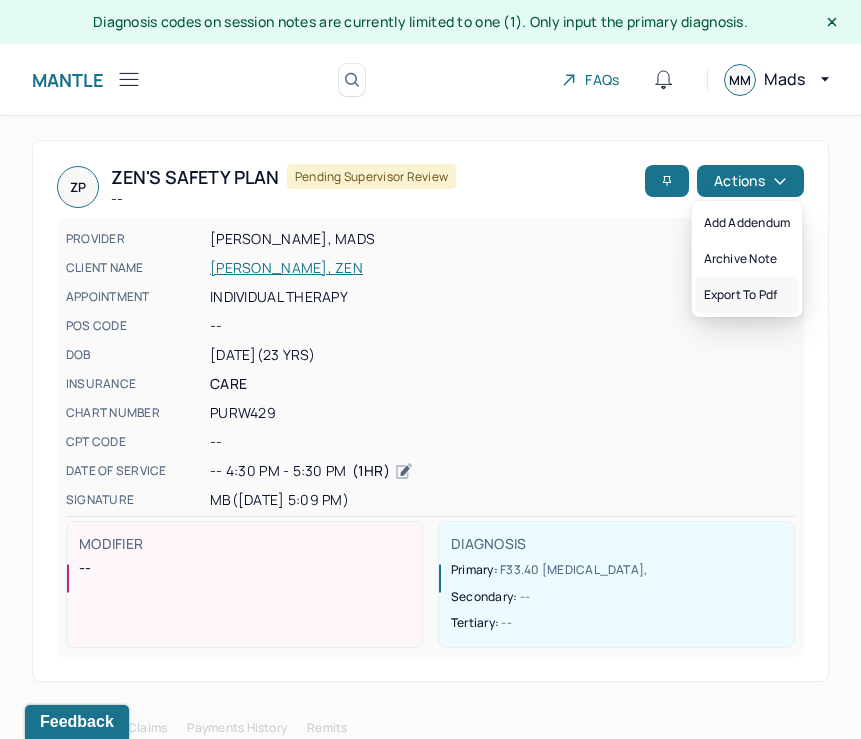 click on "Export to pdf" at bounding box center (747, 295) 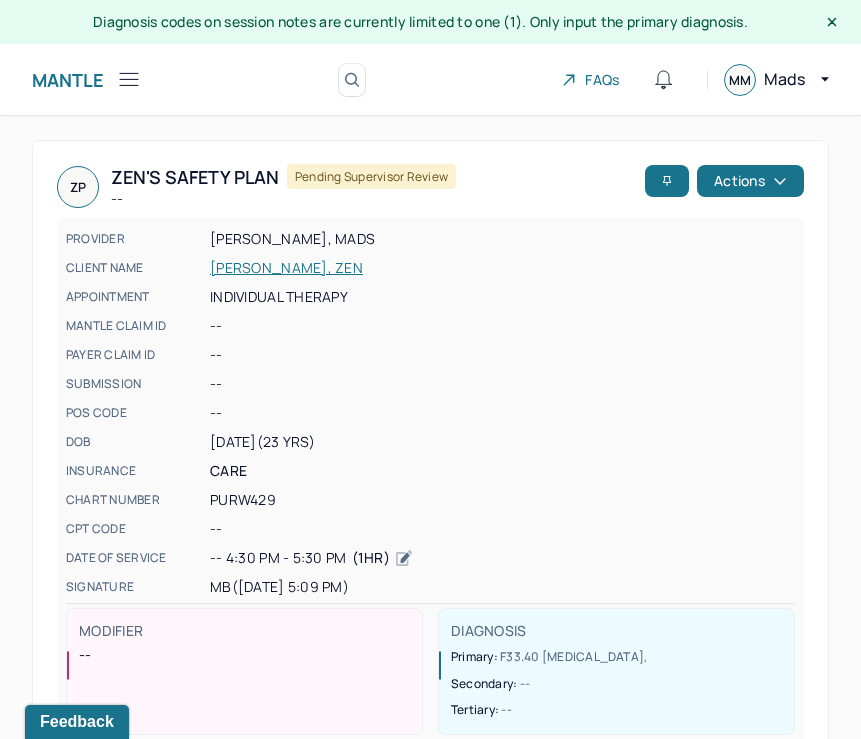 click on "Diagnosis codes on session notes are currently limited to one (1). Only input the primary diagnosis." at bounding box center (430, 22) 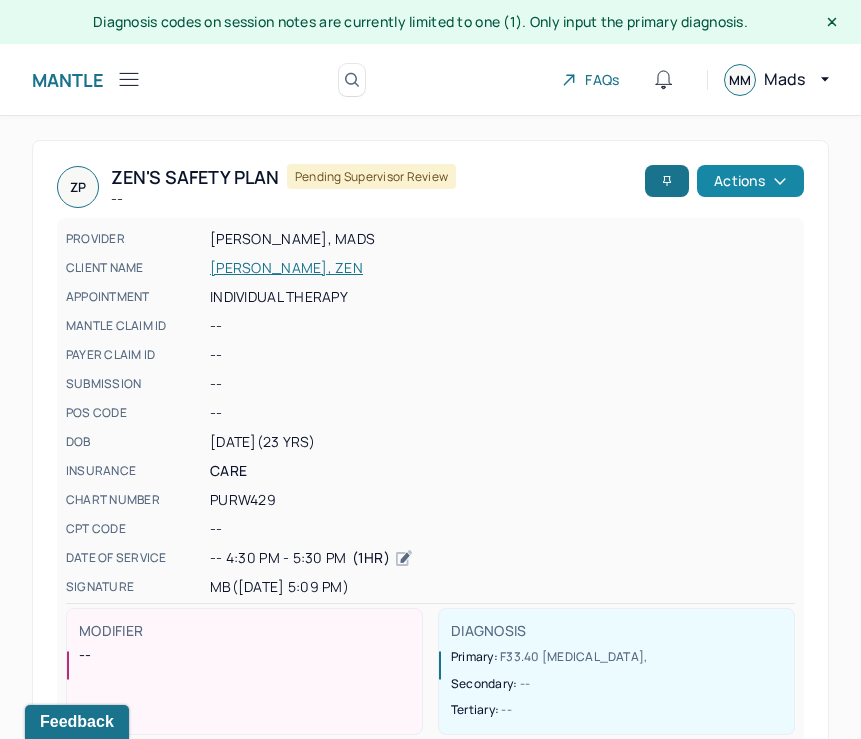 click on "Actions" at bounding box center [750, 181] 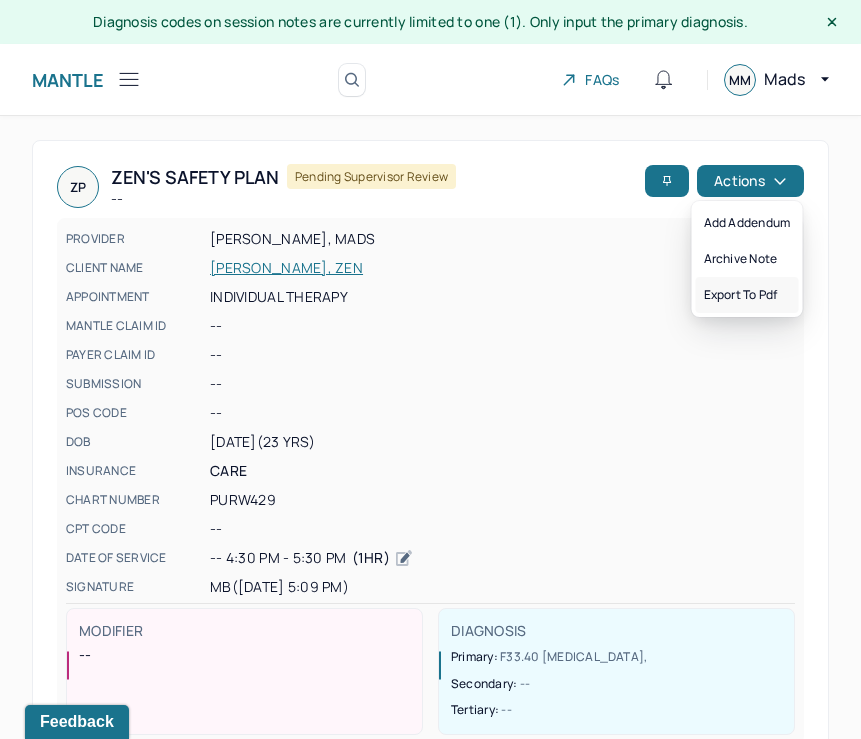 click on "Export to pdf" at bounding box center (747, 295) 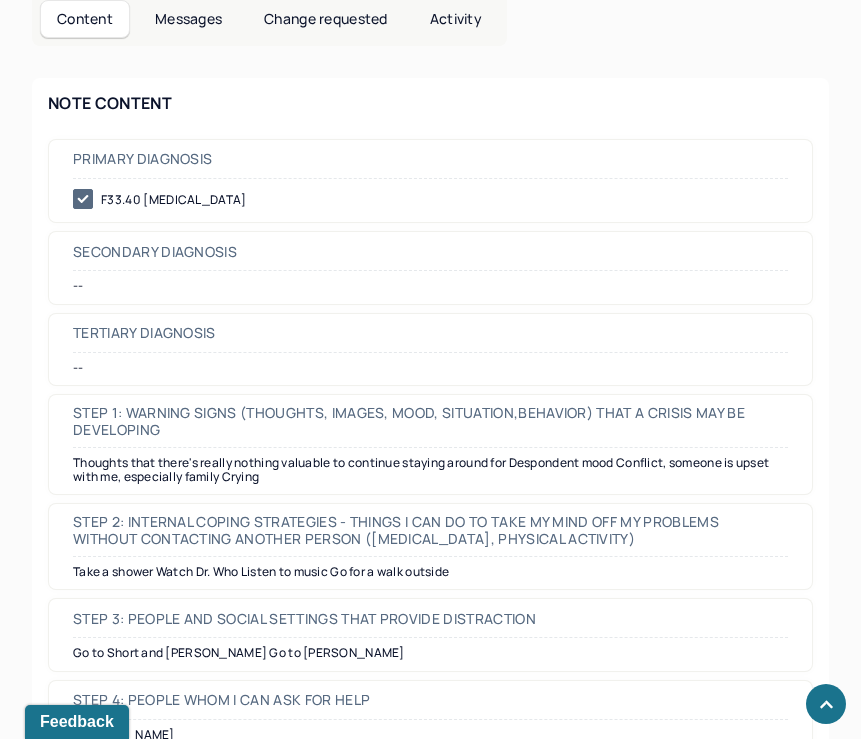 scroll, scrollTop: 923, scrollLeft: 0, axis: vertical 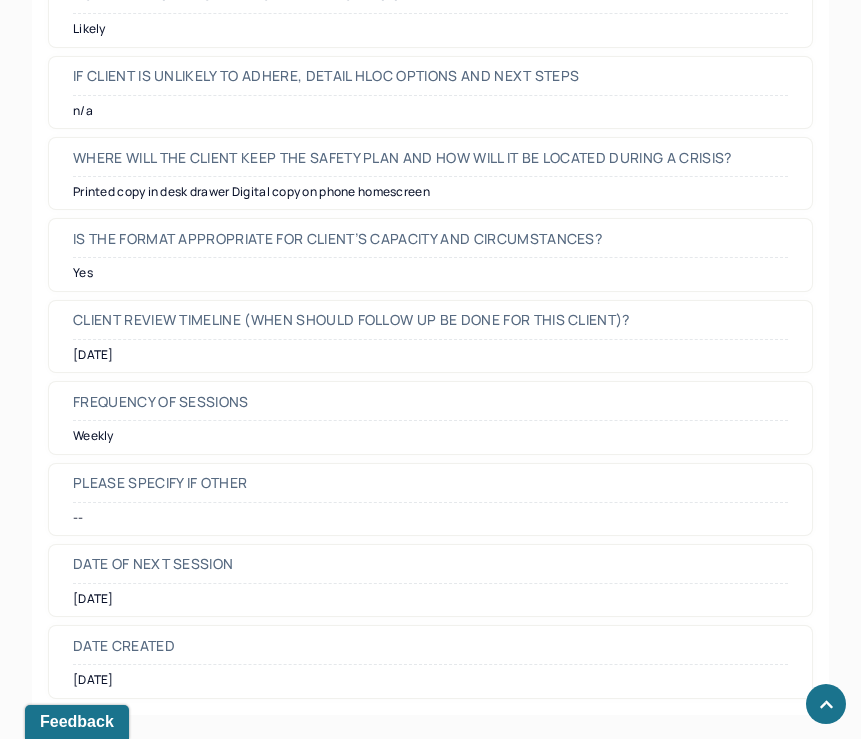 drag, startPoint x: 82, startPoint y: 349, endPoint x: 253, endPoint y: 690, distance: 381.47345 